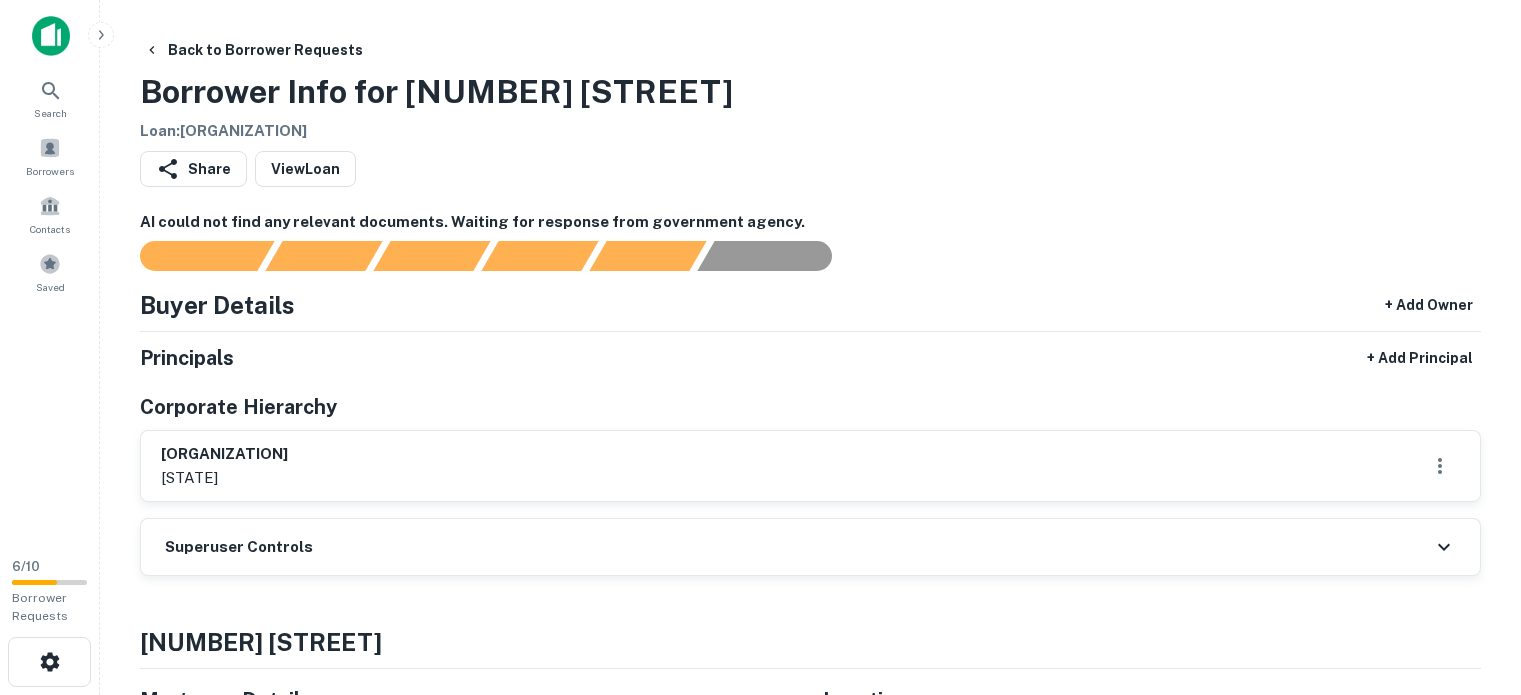 scroll, scrollTop: 0, scrollLeft: 0, axis: both 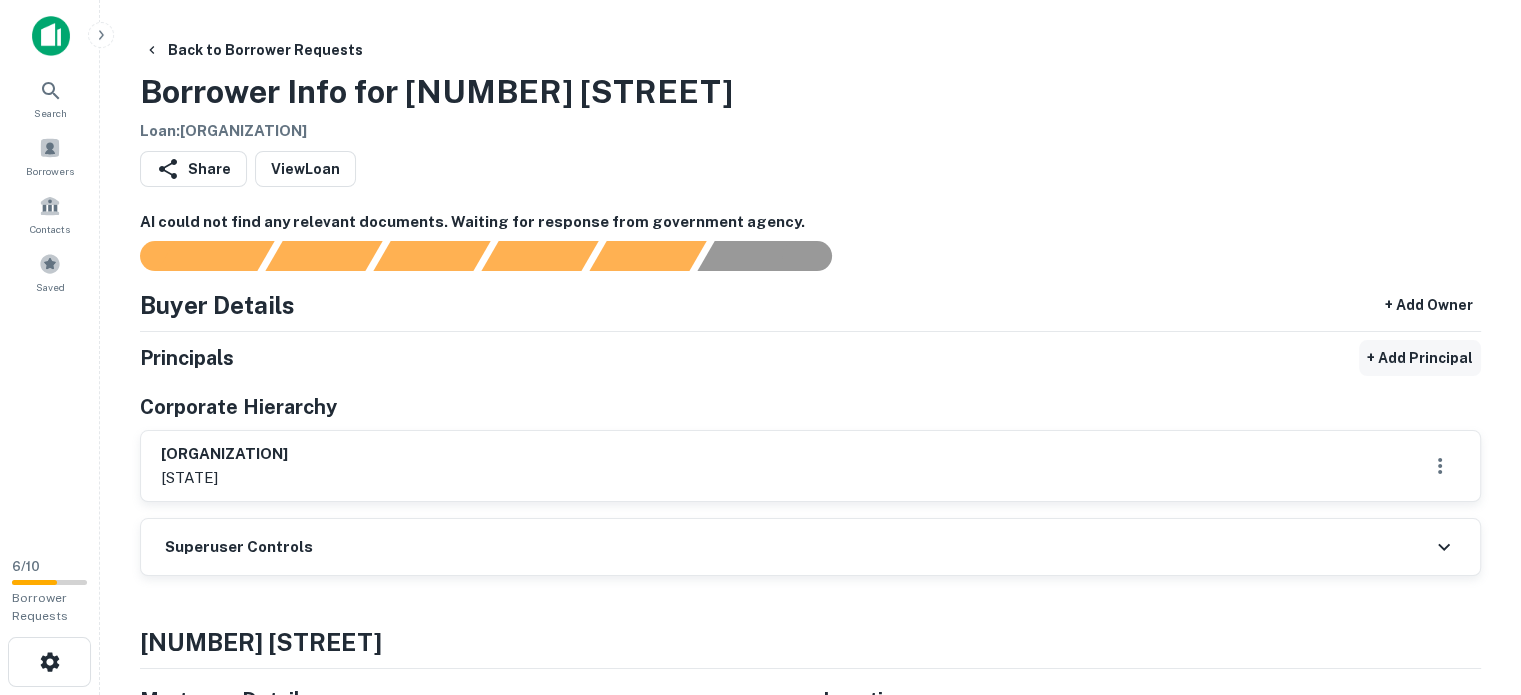 click on "+ Add Principal" at bounding box center (1420, 358) 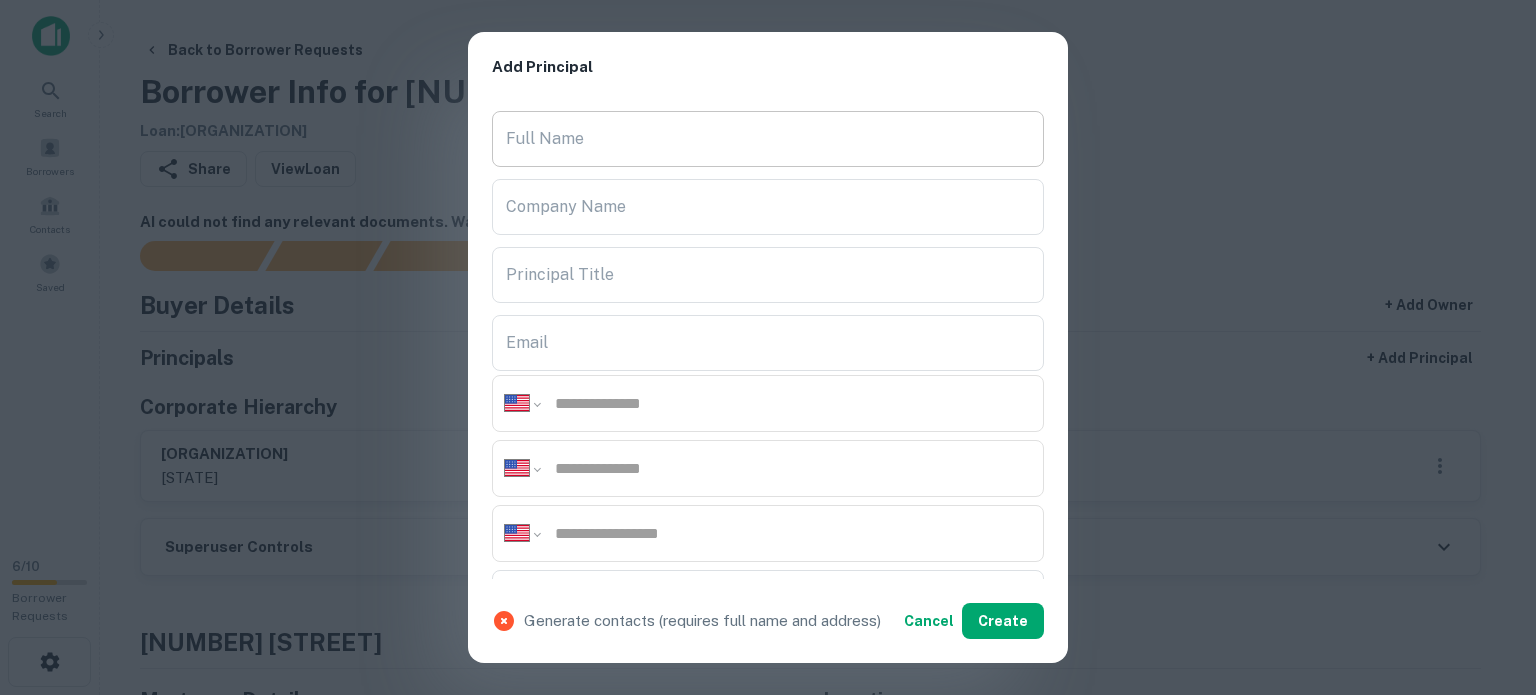 click on "Full Name" at bounding box center [768, 139] 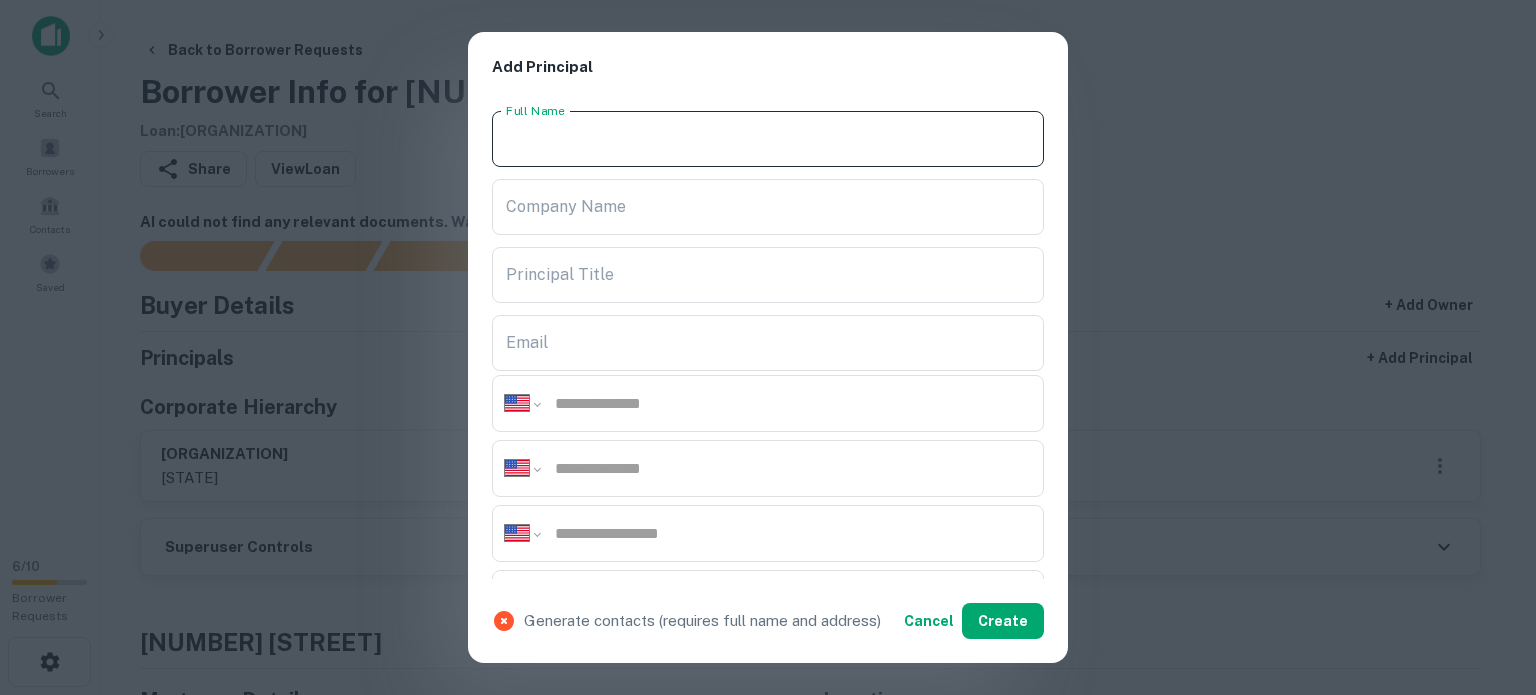 paste on "**********" 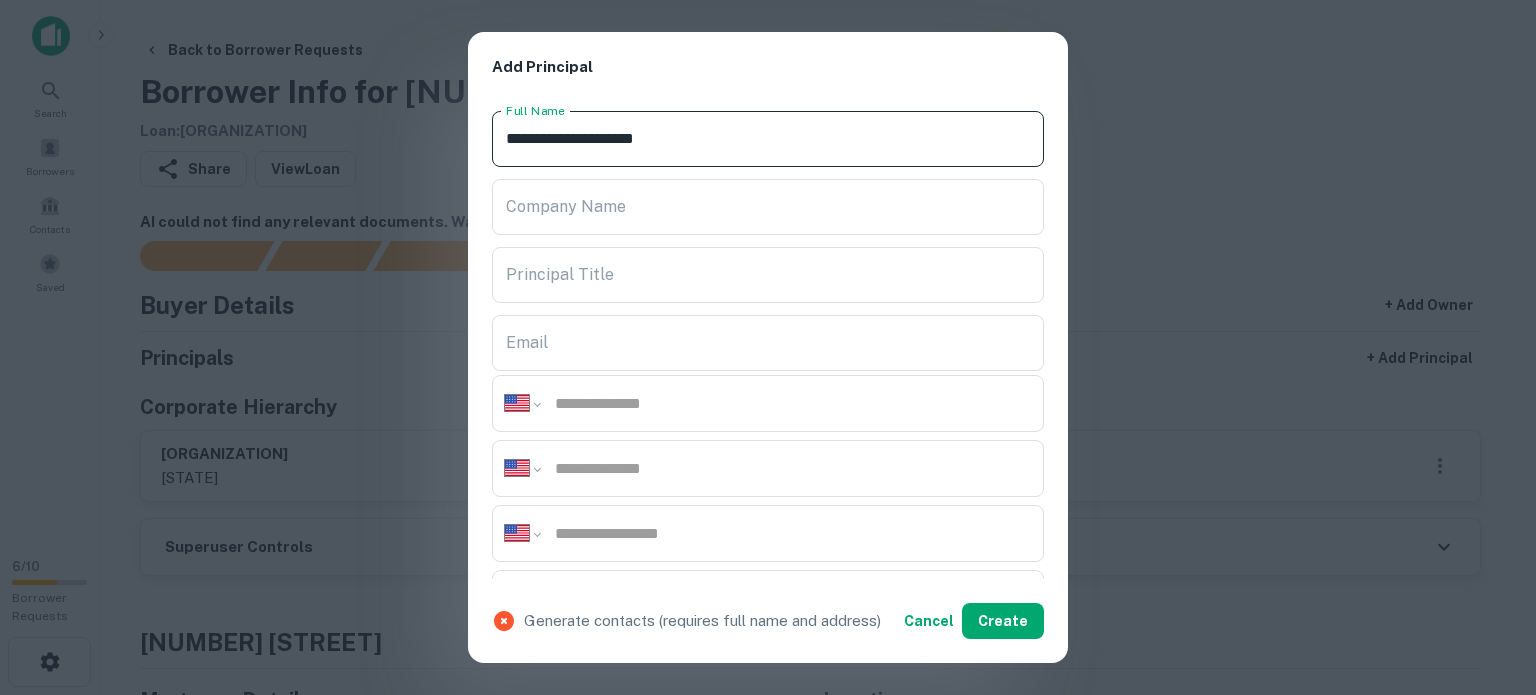 type on "**********" 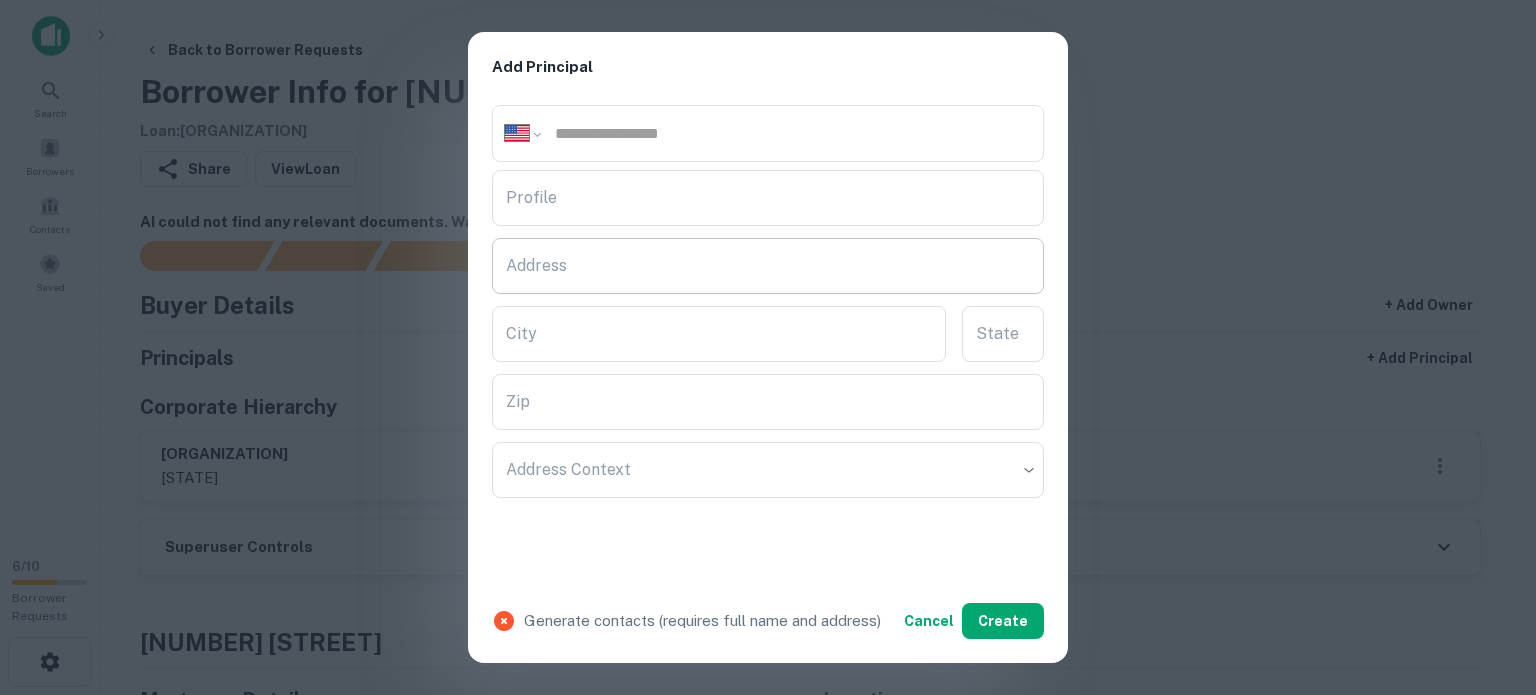 click on "Address" at bounding box center [768, 266] 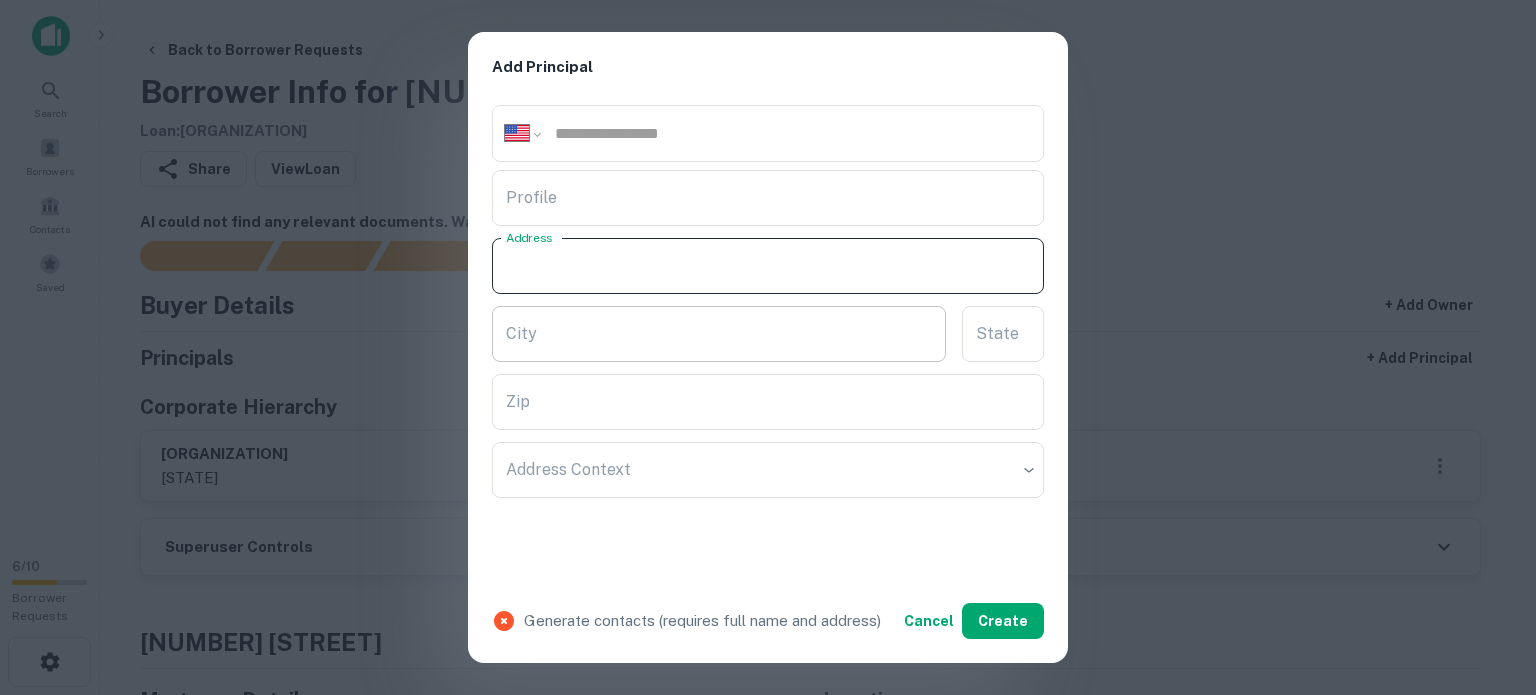paste on "**********" 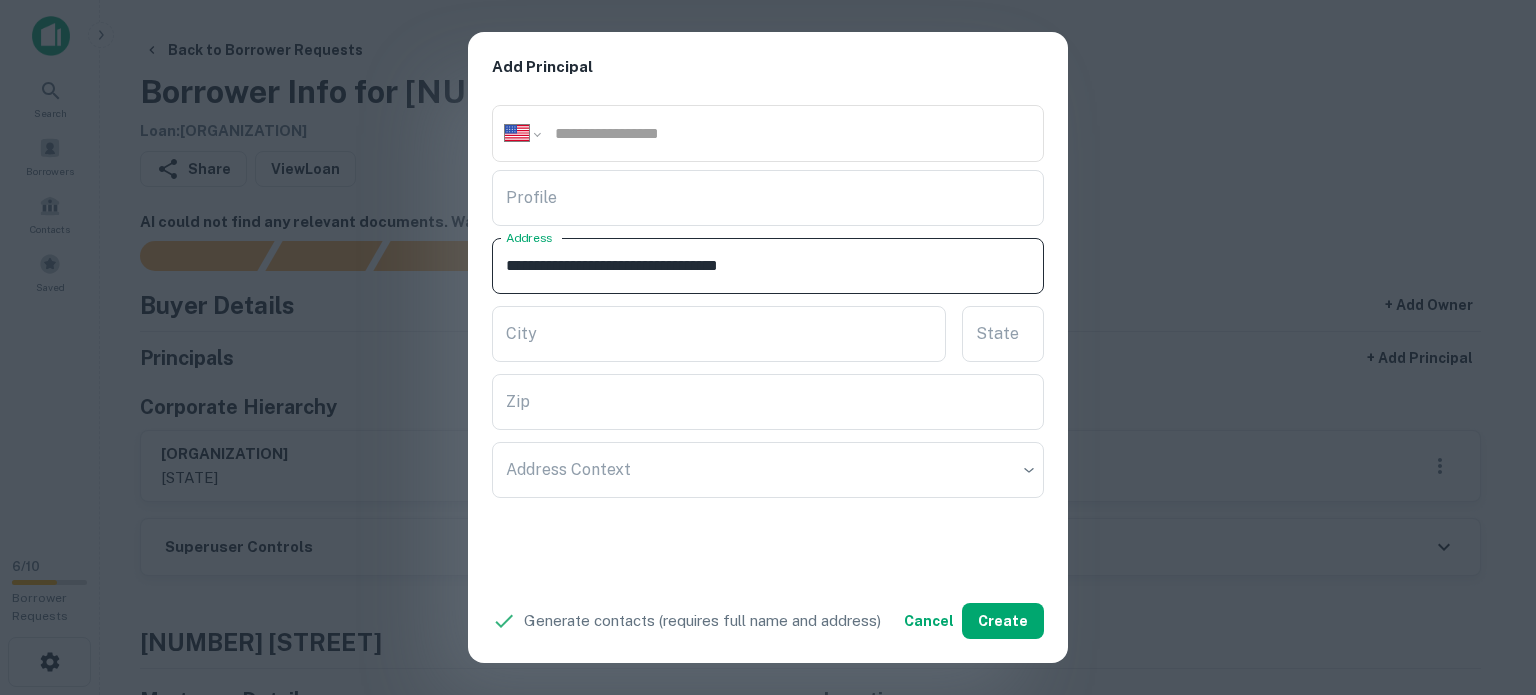 drag, startPoint x: 774, startPoint y: 260, endPoint x: 860, endPoint y: 278, distance: 87.86353 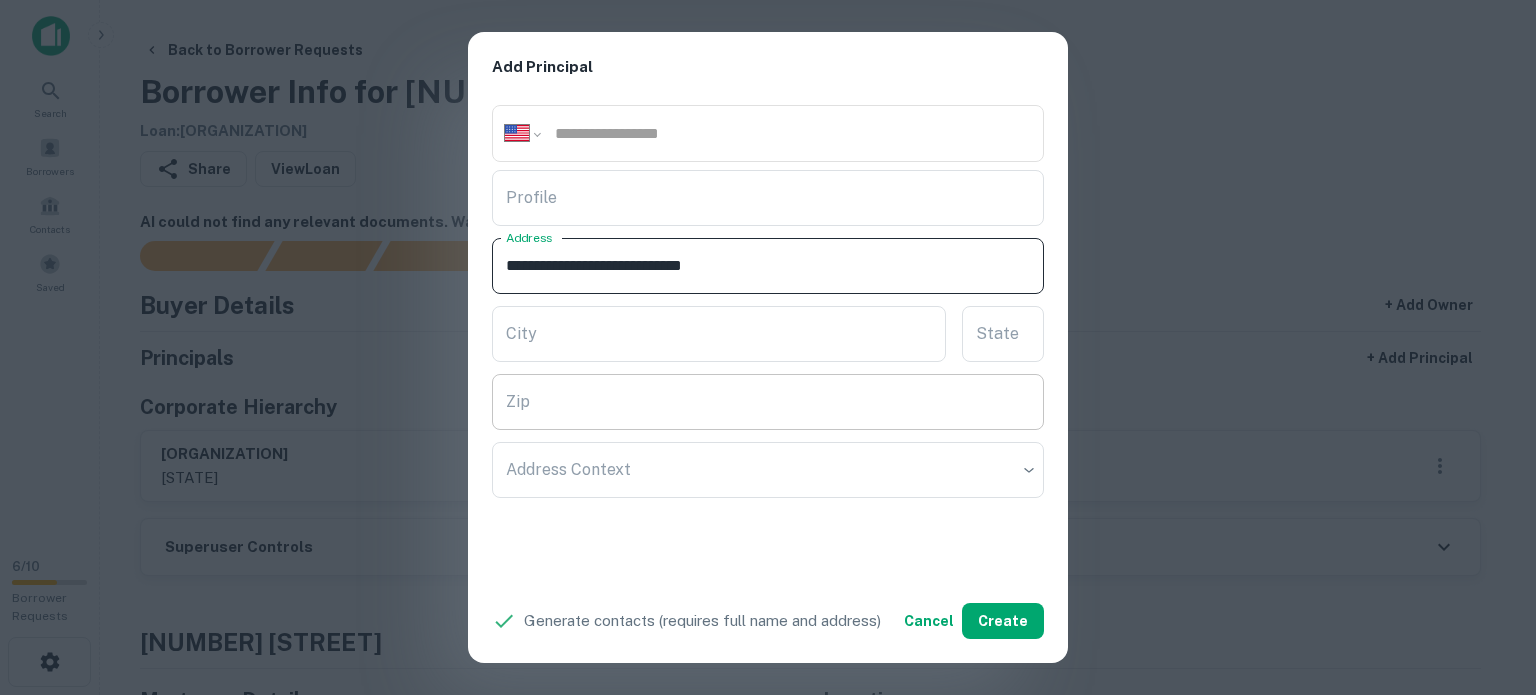 type on "**********" 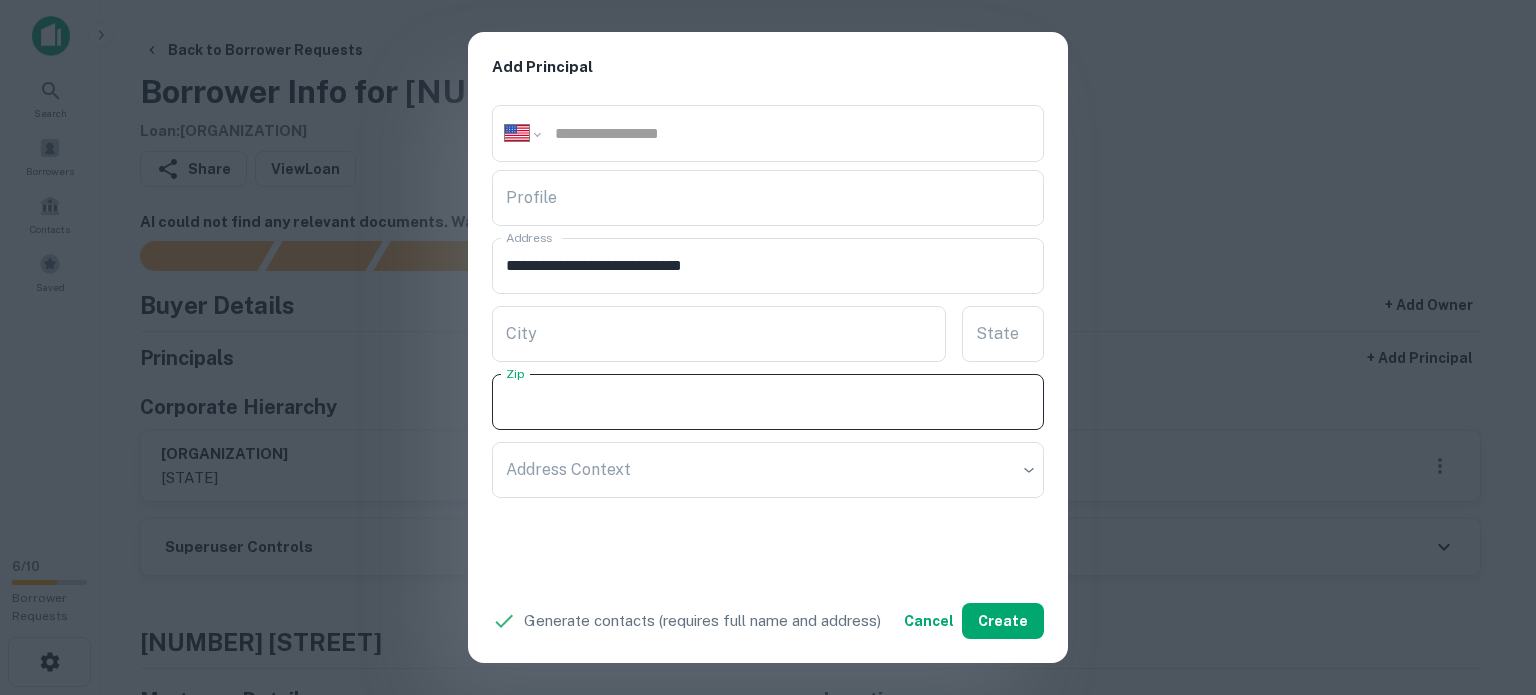 click on "Zip" at bounding box center (768, 402) 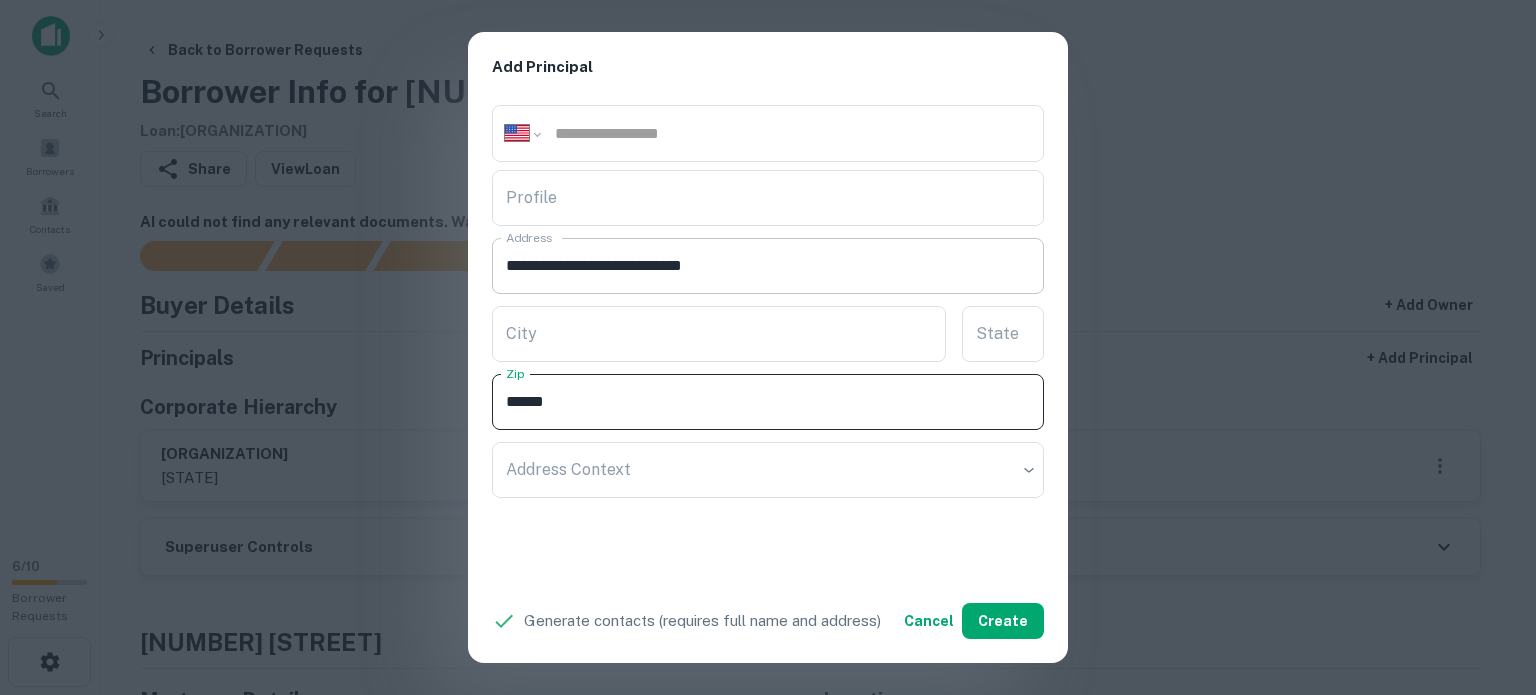 type on "*****" 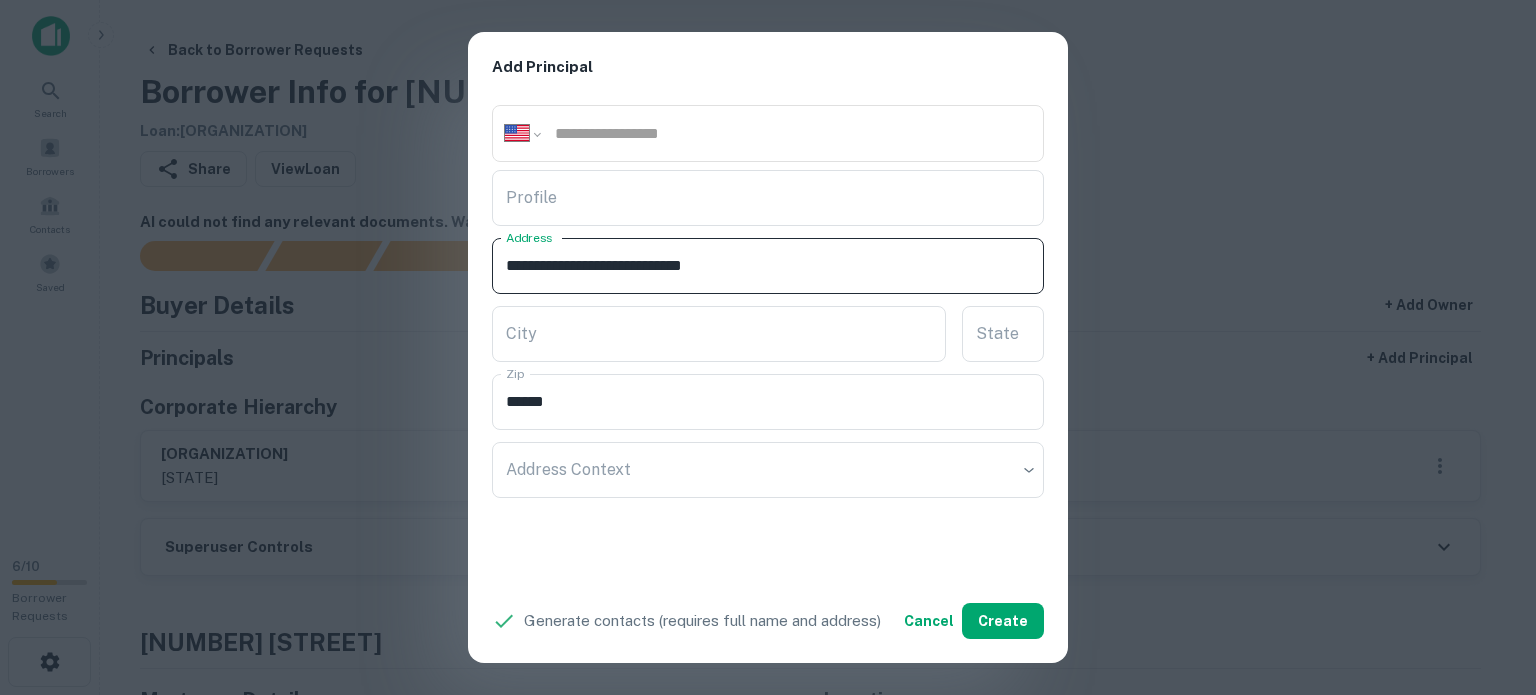 drag, startPoint x: 780, startPoint y: 270, endPoint x: 812, endPoint y: 276, distance: 32.55764 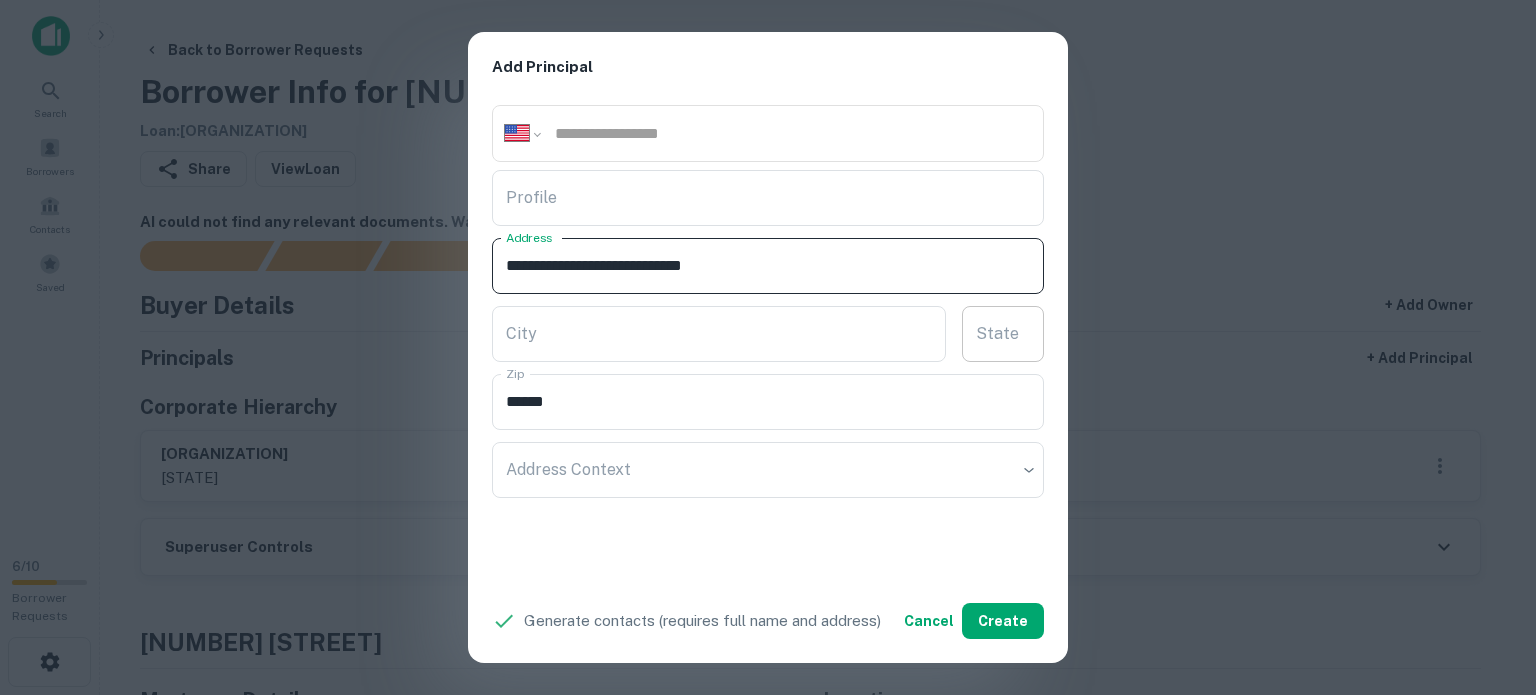 click on "State" at bounding box center [1003, 334] 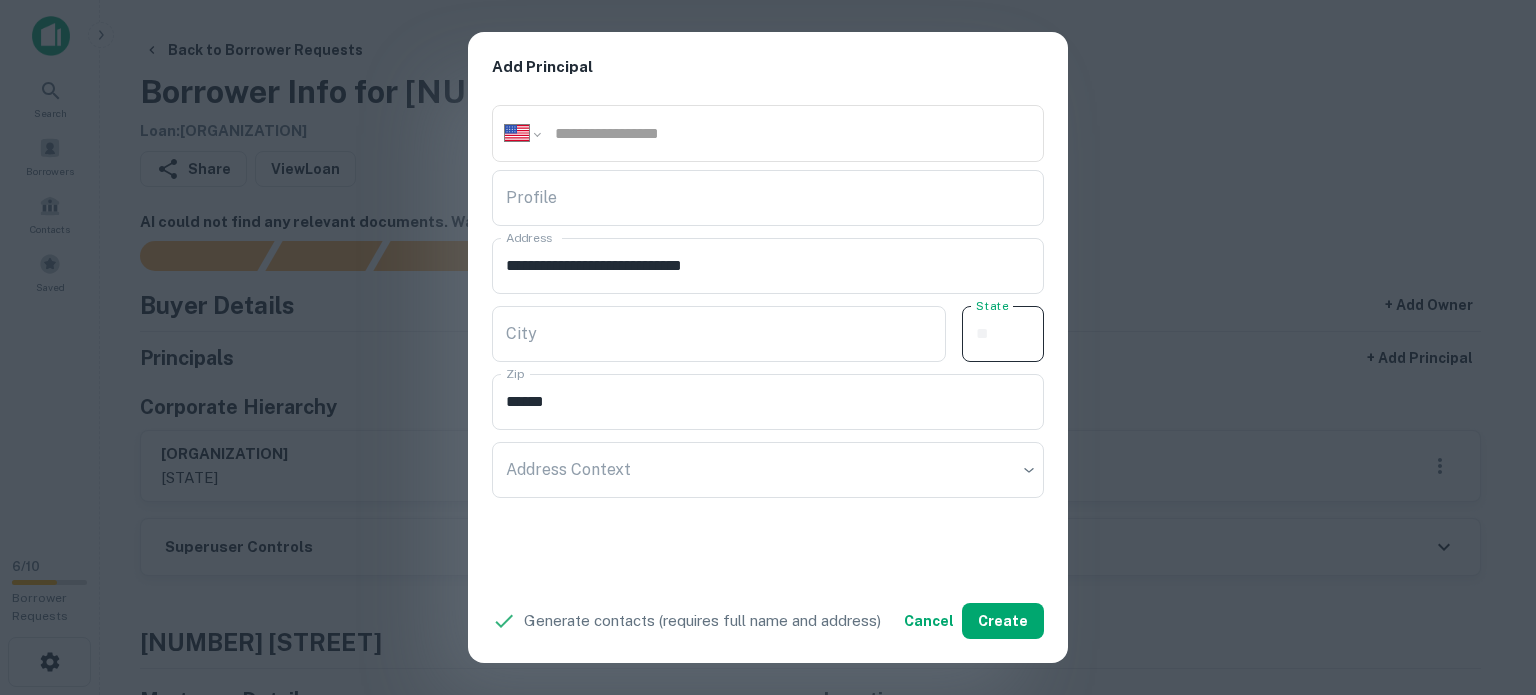 paste on "**" 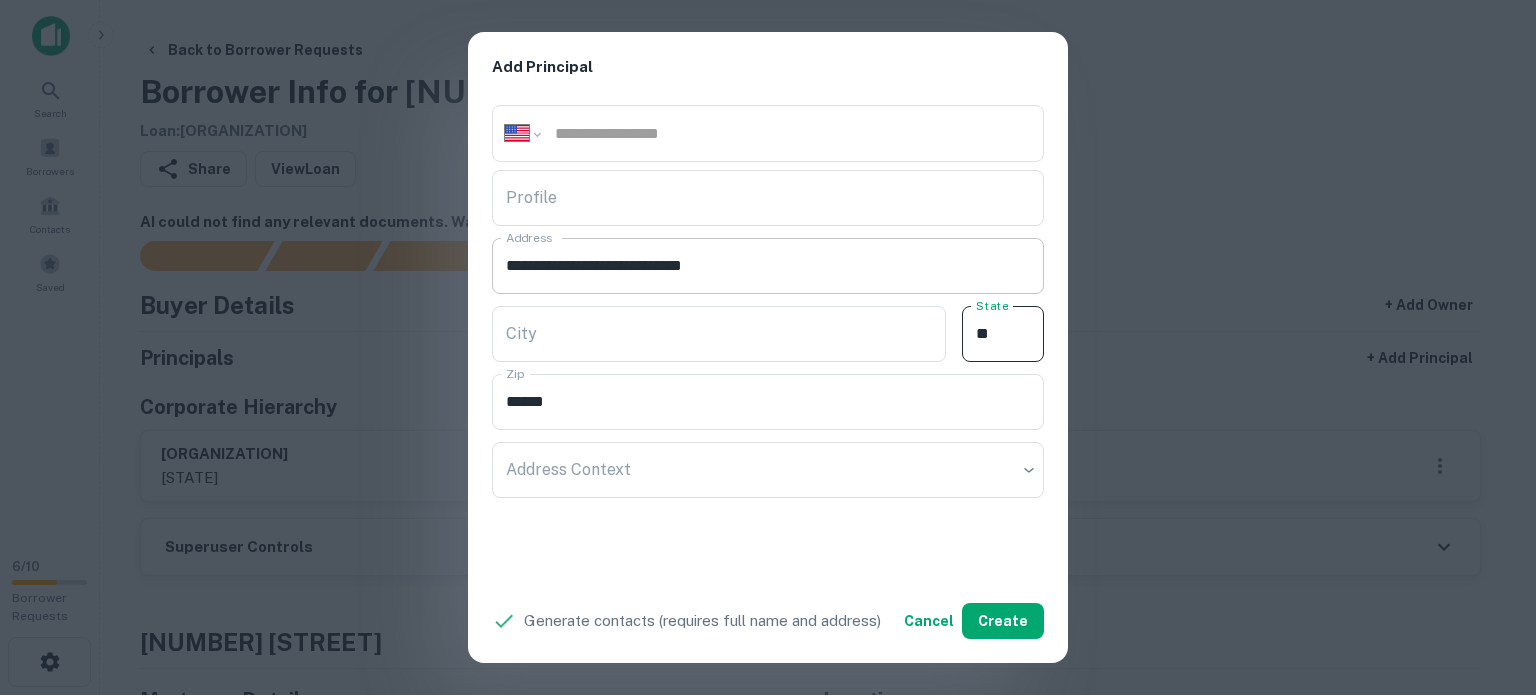 type on "**" 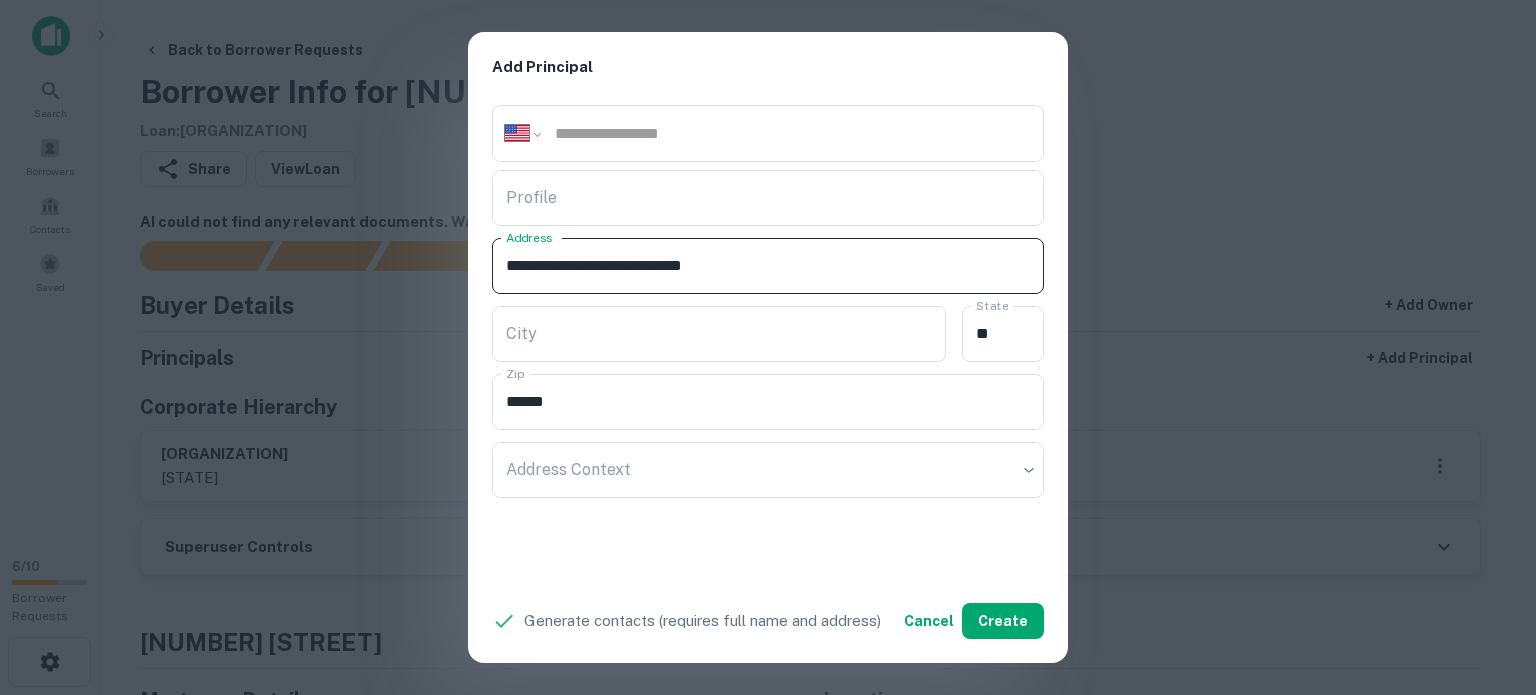 drag, startPoint x: 790, startPoint y: 275, endPoint x: 762, endPoint y: 265, distance: 29.732138 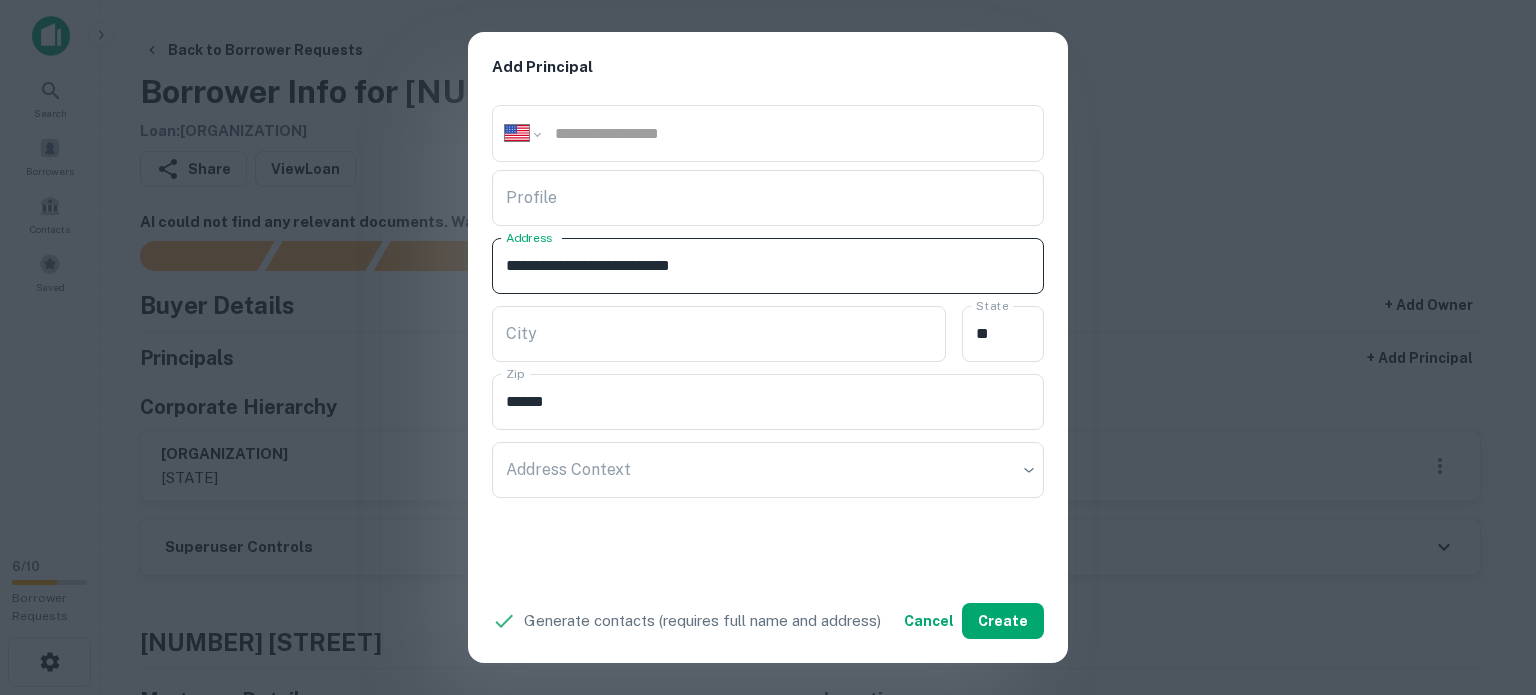 drag, startPoint x: 669, startPoint y: 259, endPoint x: 742, endPoint y: 265, distance: 73.24616 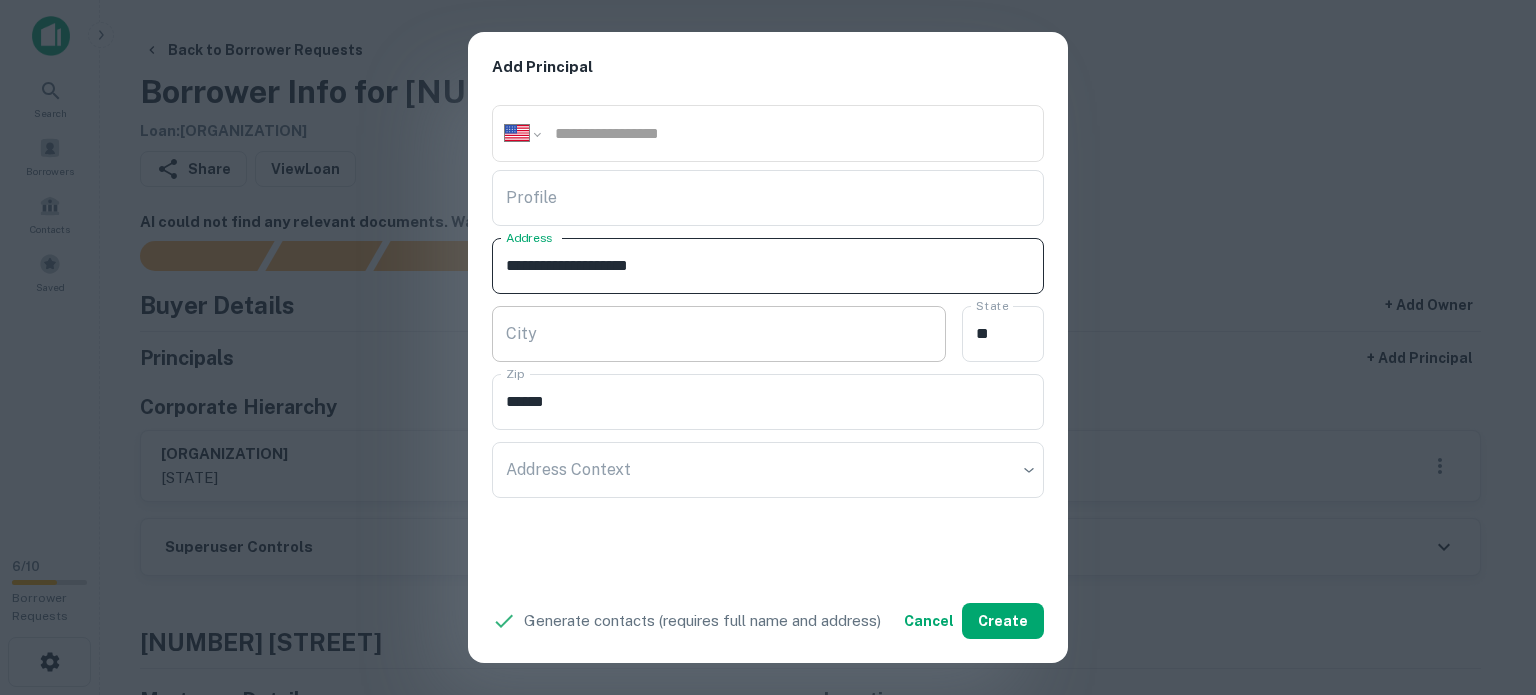 type on "**********" 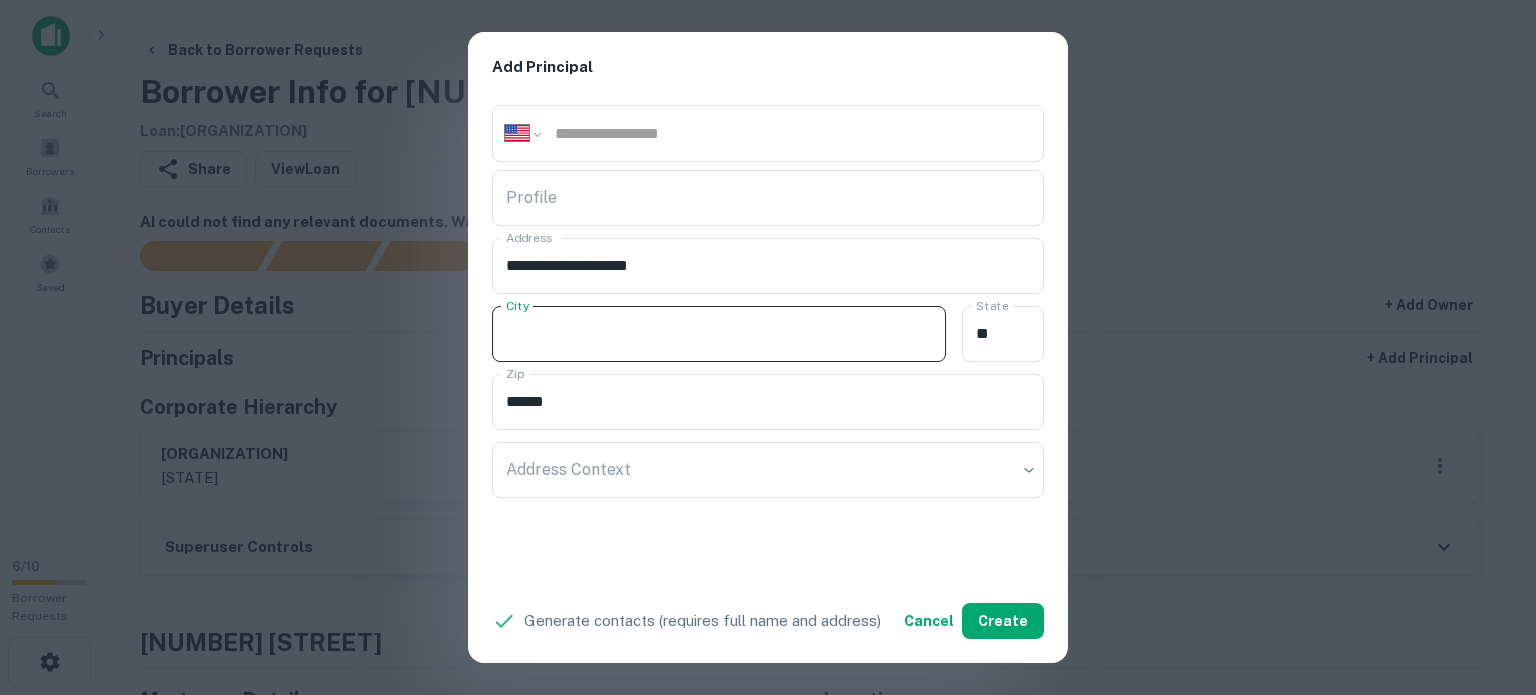 paste on "*******" 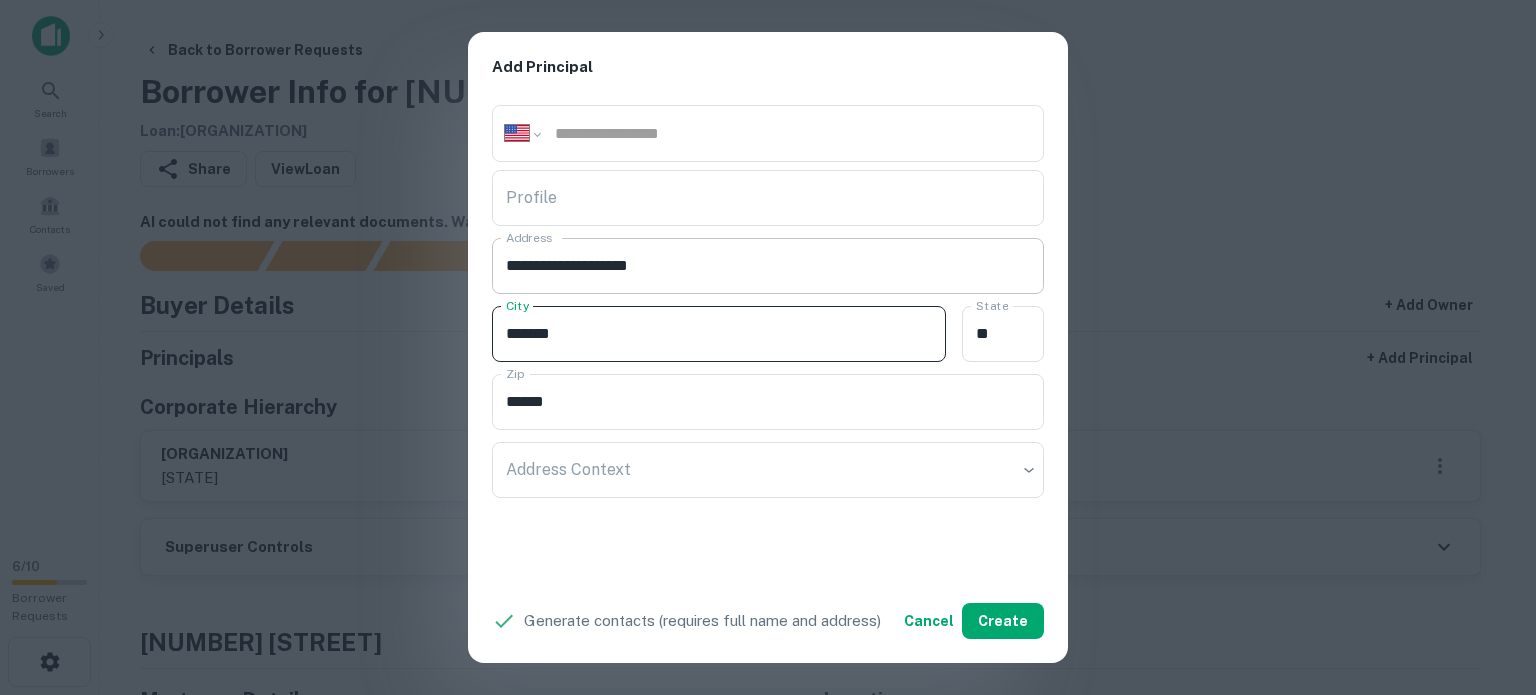 type on "*******" 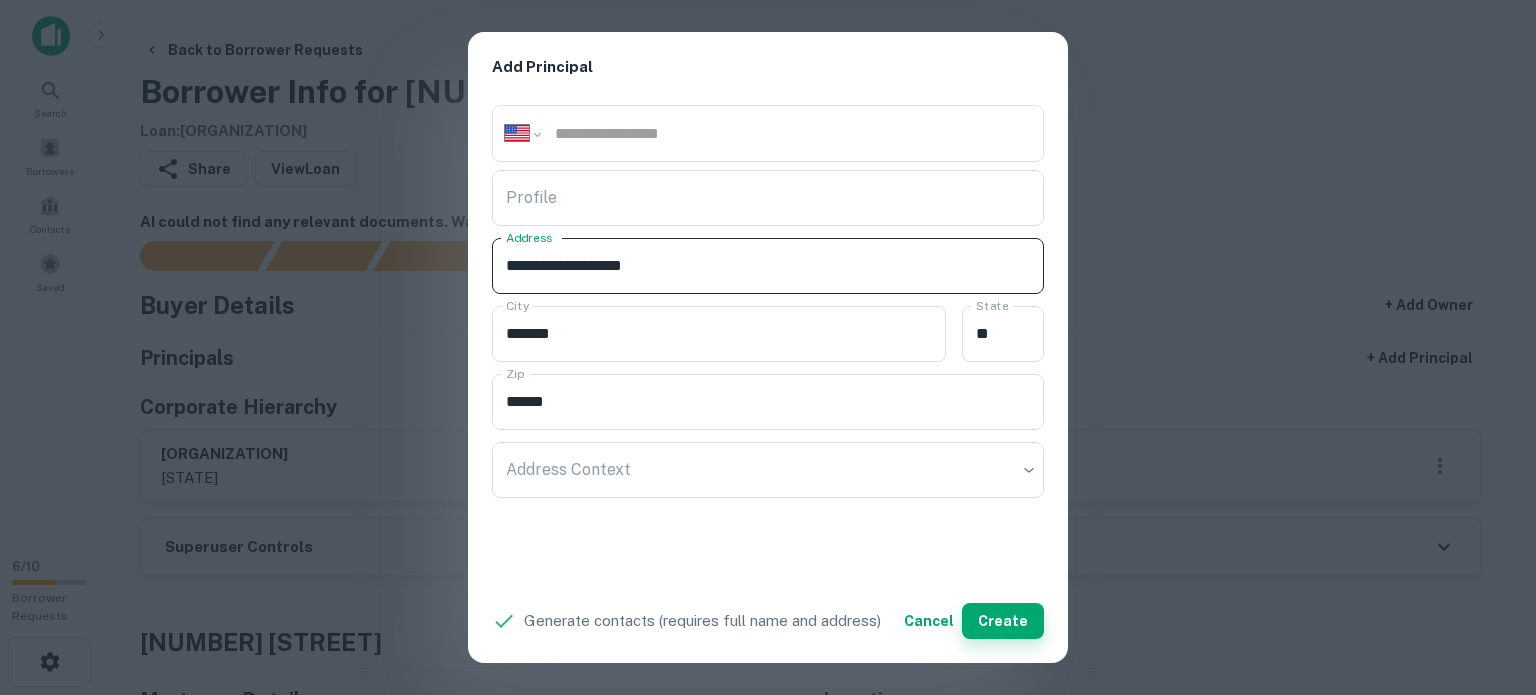 type on "**********" 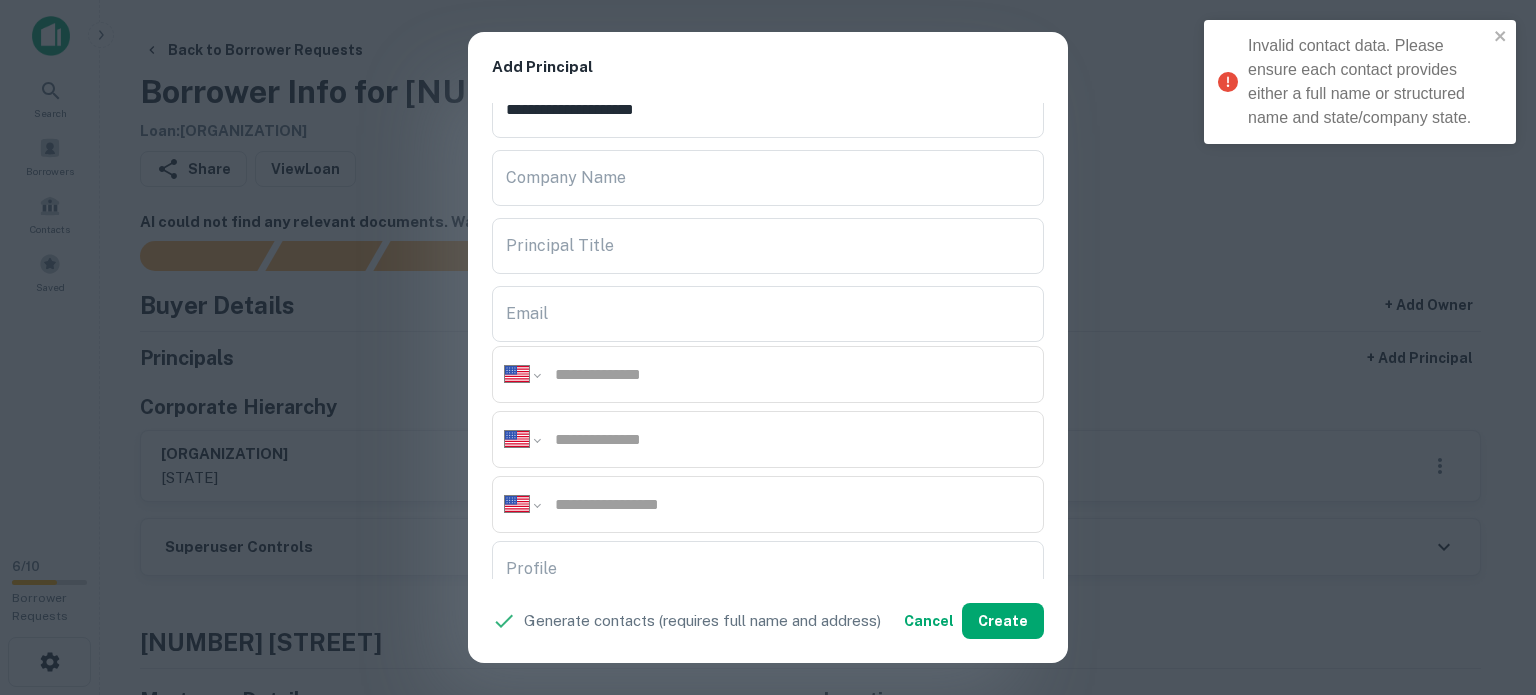 scroll, scrollTop: 0, scrollLeft: 0, axis: both 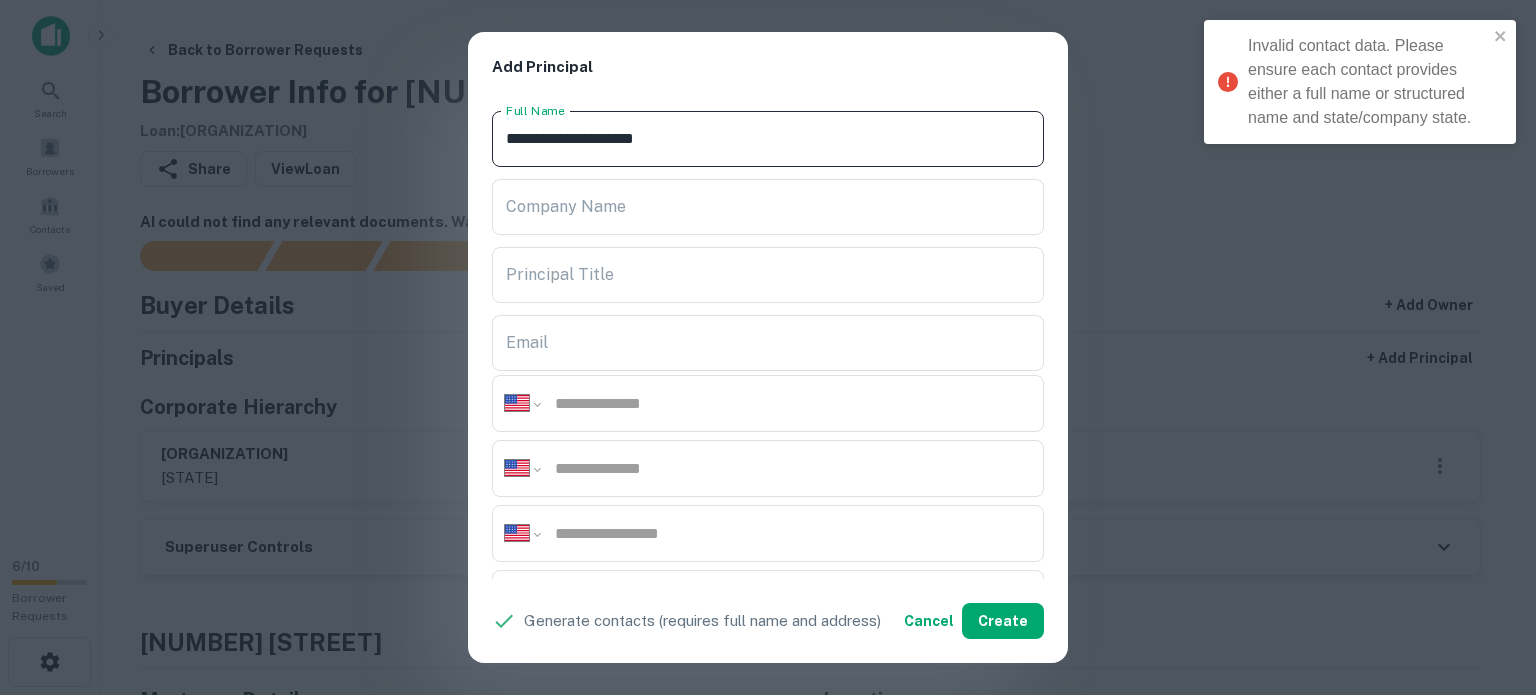 drag, startPoint x: 738, startPoint y: 135, endPoint x: 460, endPoint y: 138, distance: 278.01617 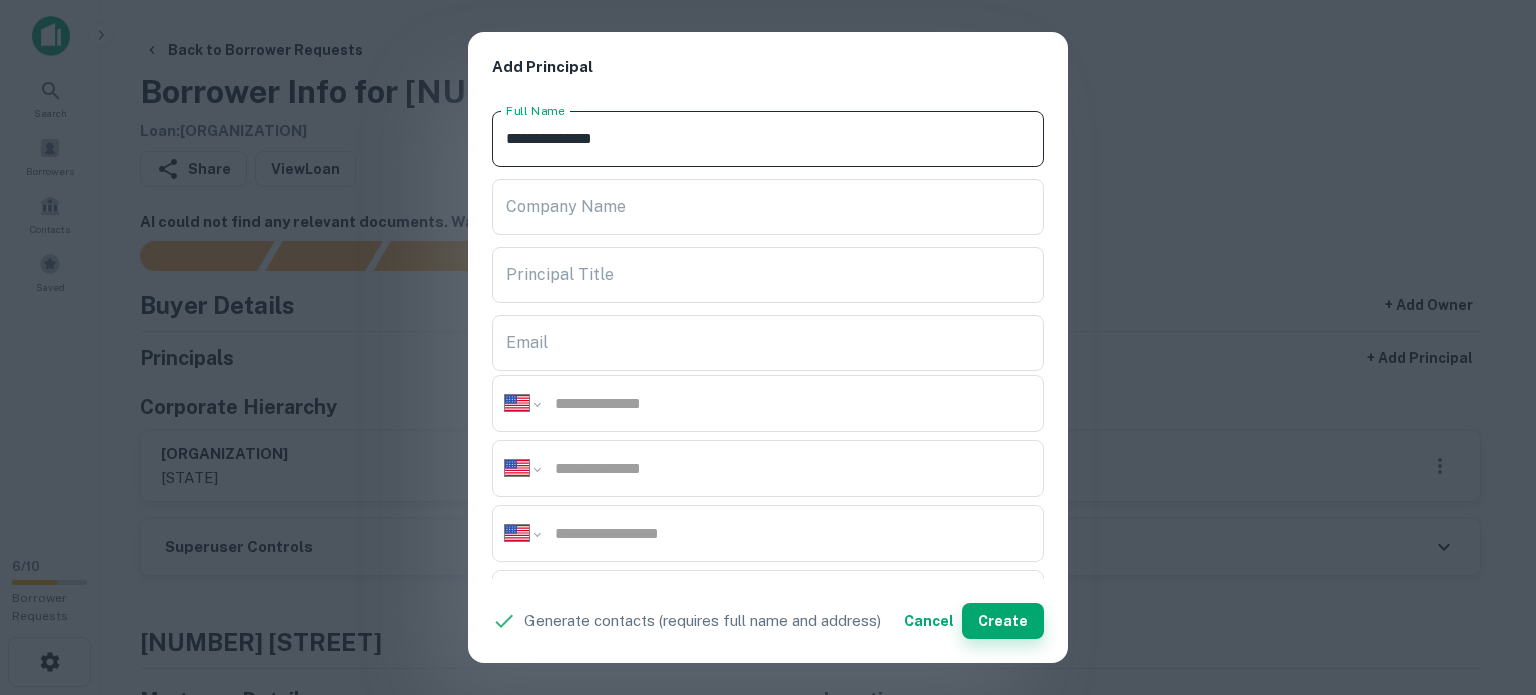 click on "Create" at bounding box center (1003, 621) 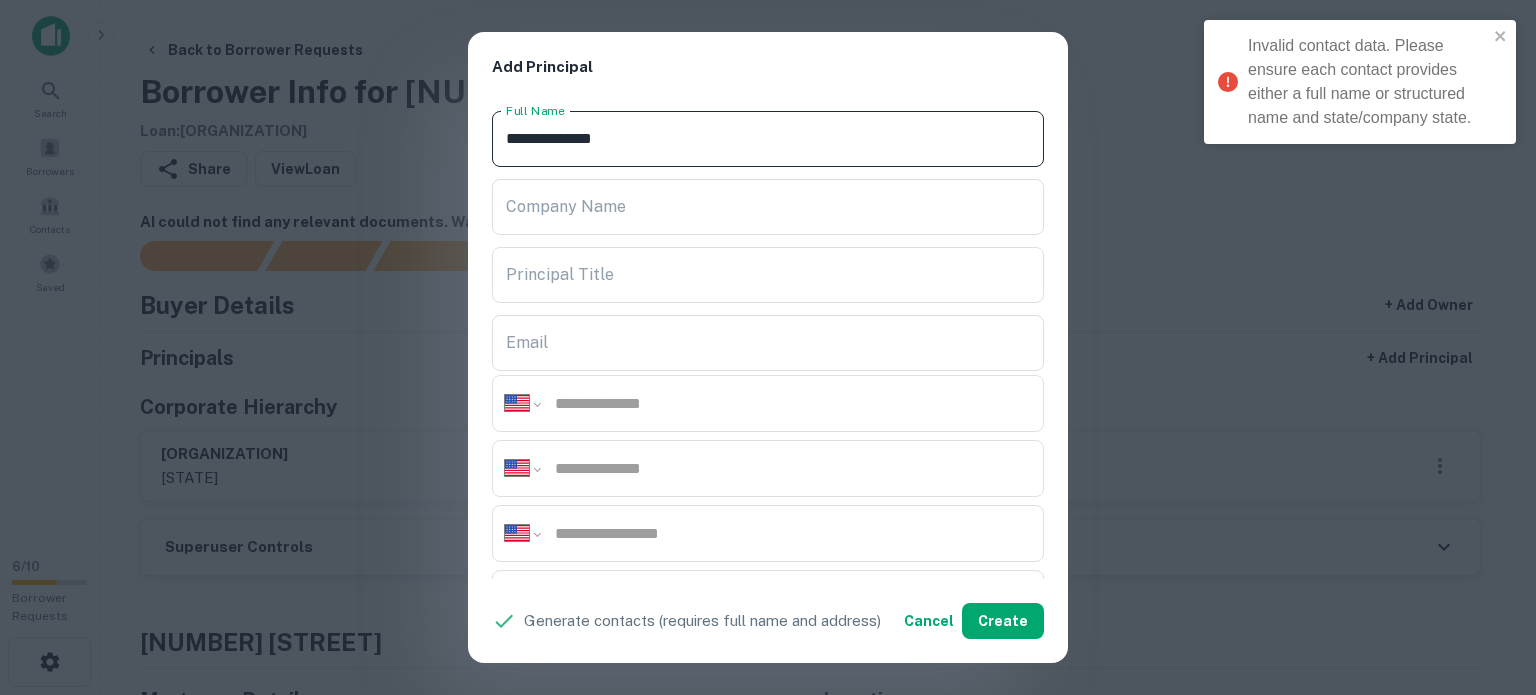 drag, startPoint x: 576, startPoint y: 142, endPoint x: 456, endPoint y: 142, distance: 120 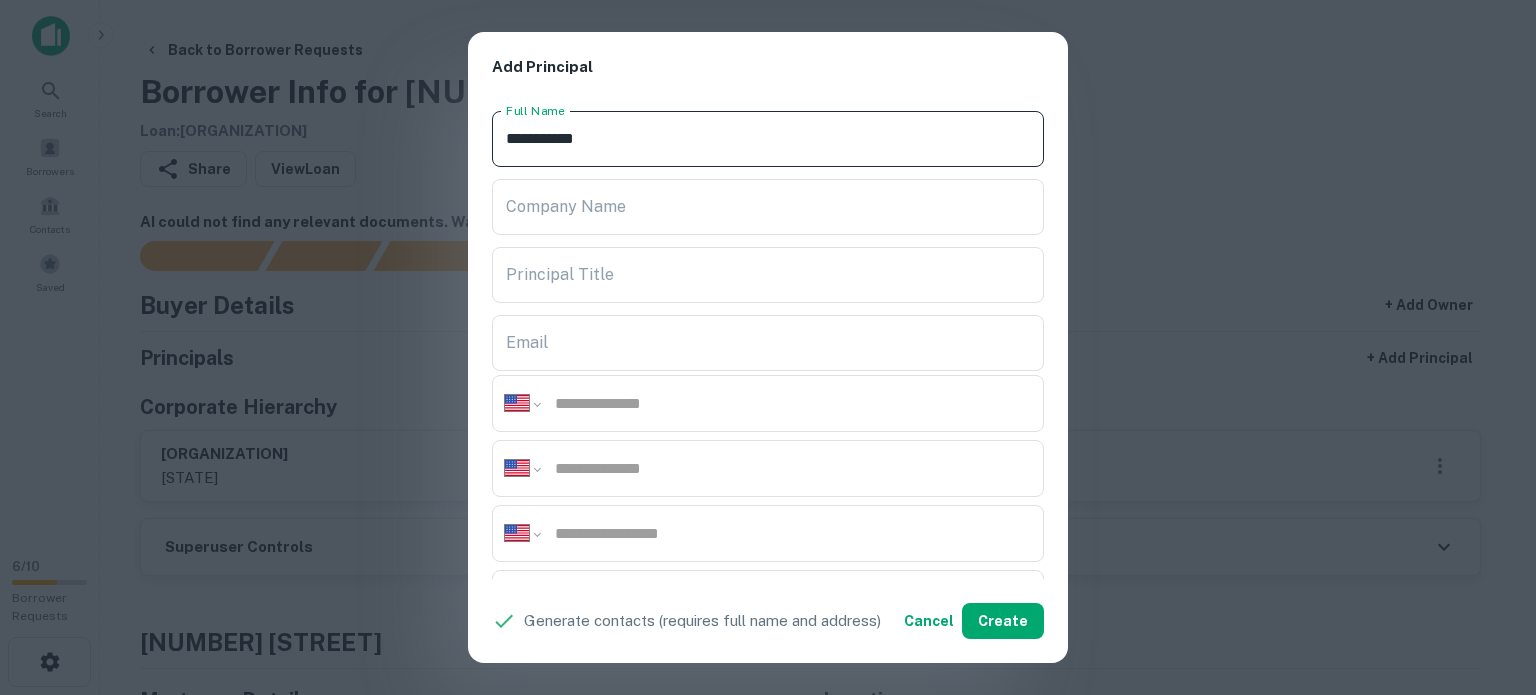 click on "**********" at bounding box center [768, 139] 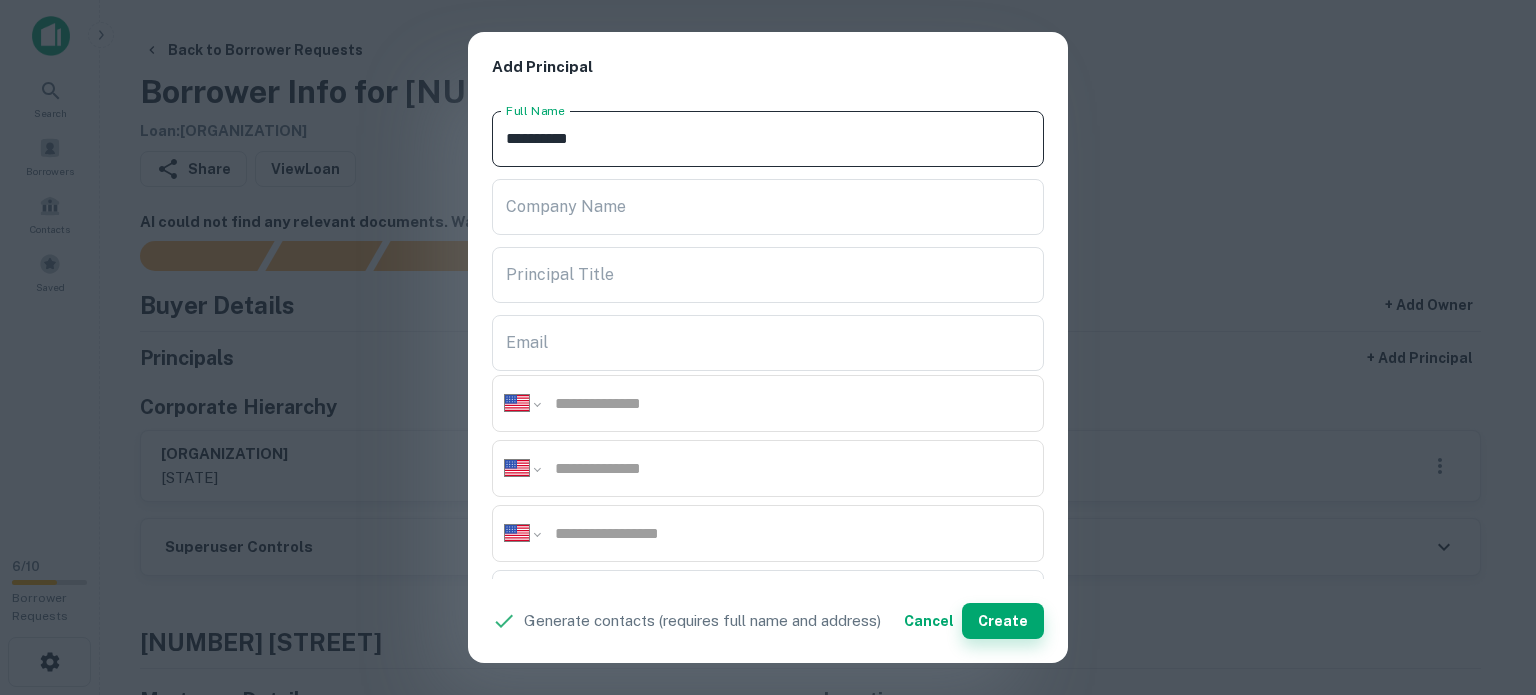 click on "Create" at bounding box center [1003, 621] 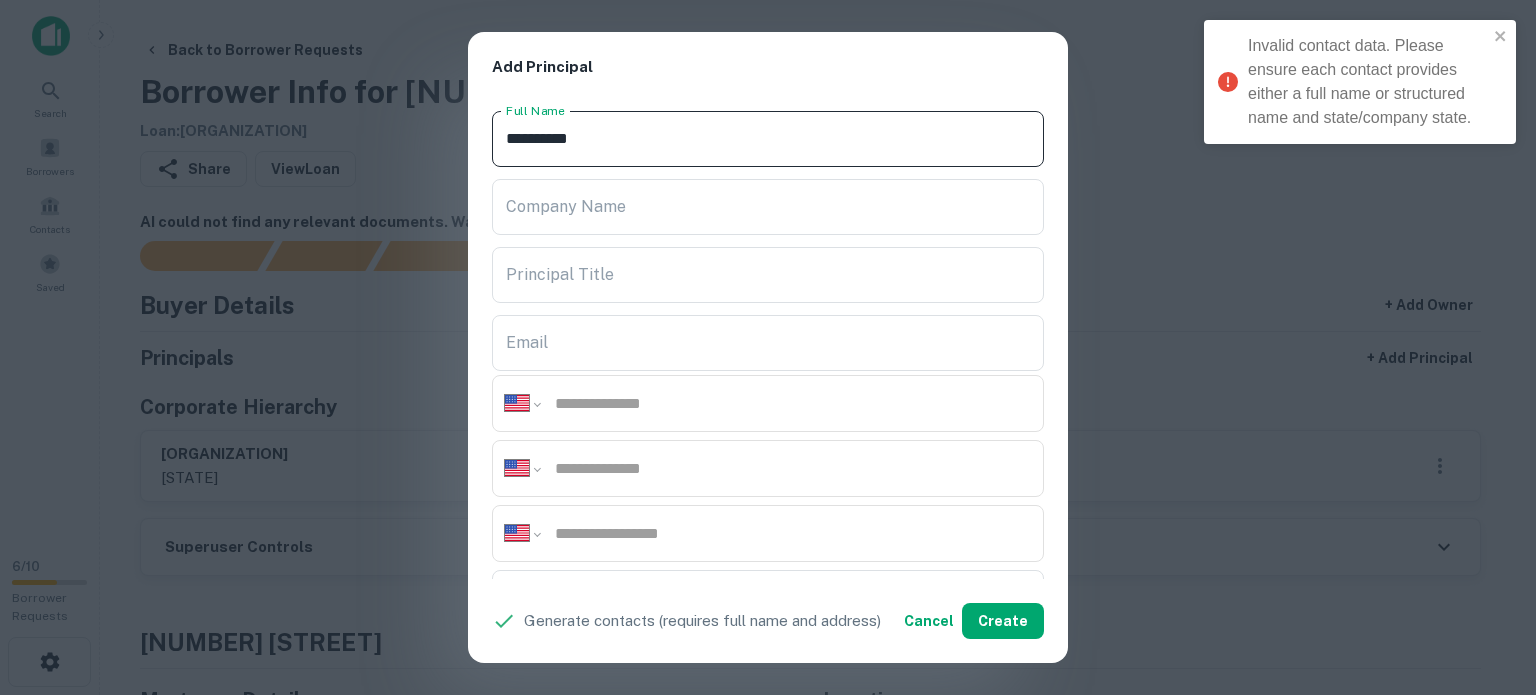 drag, startPoint x: 634, startPoint y: 139, endPoint x: 470, endPoint y: 128, distance: 164.36848 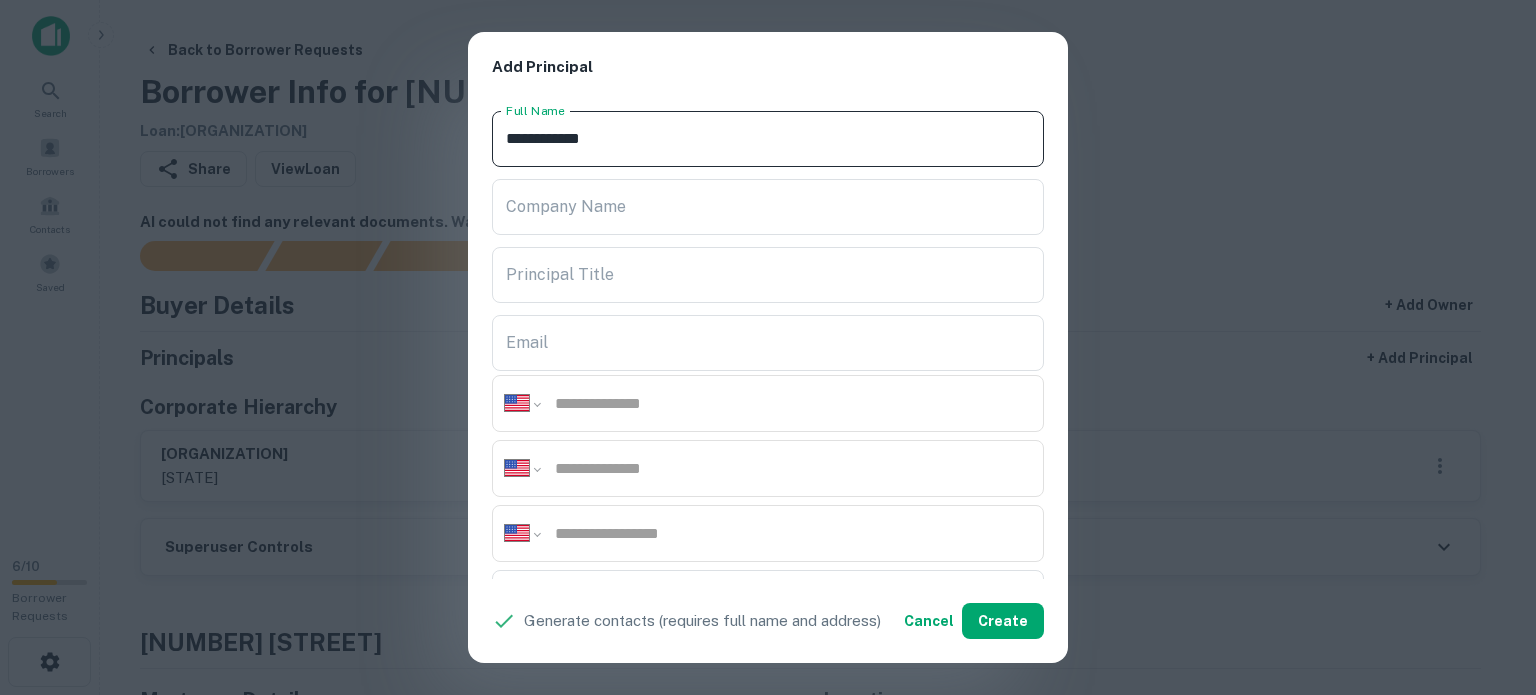 click on "**********" at bounding box center [768, 139] 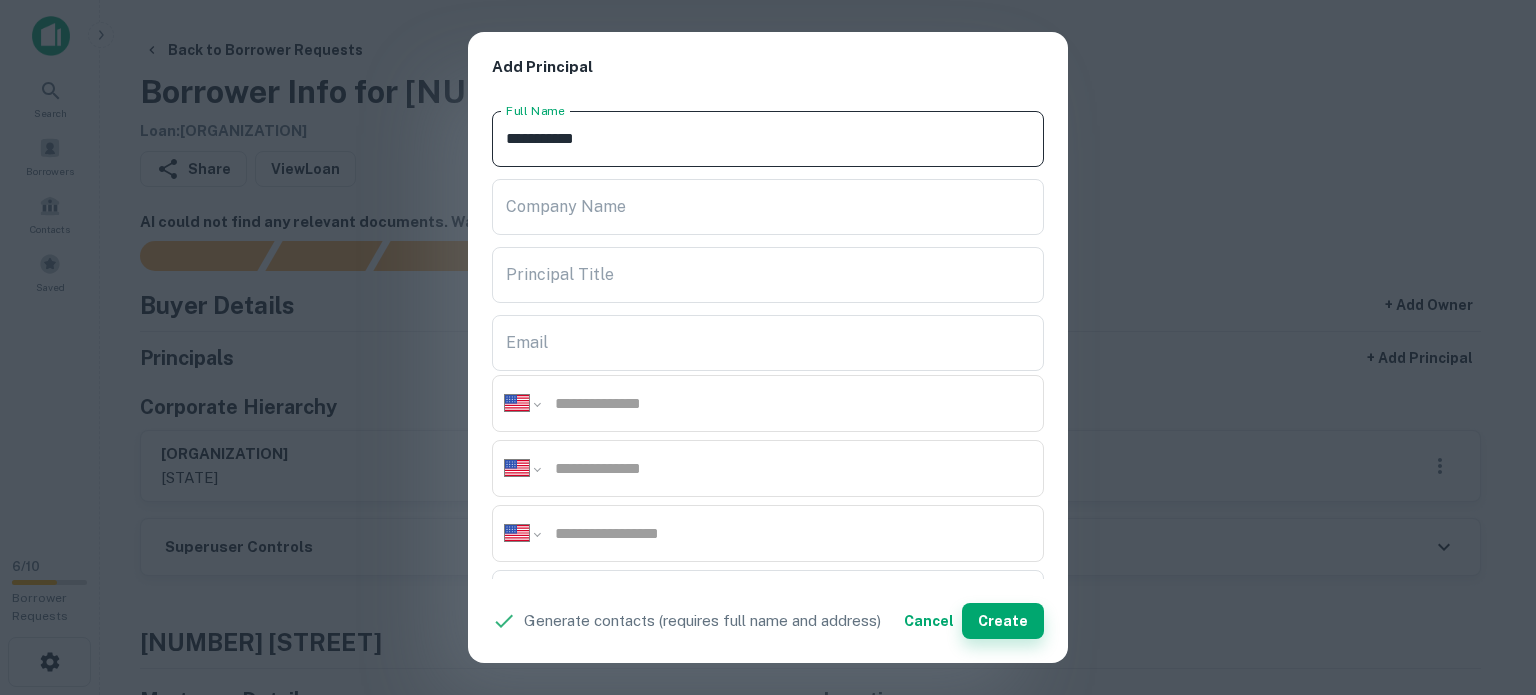 type on "**********" 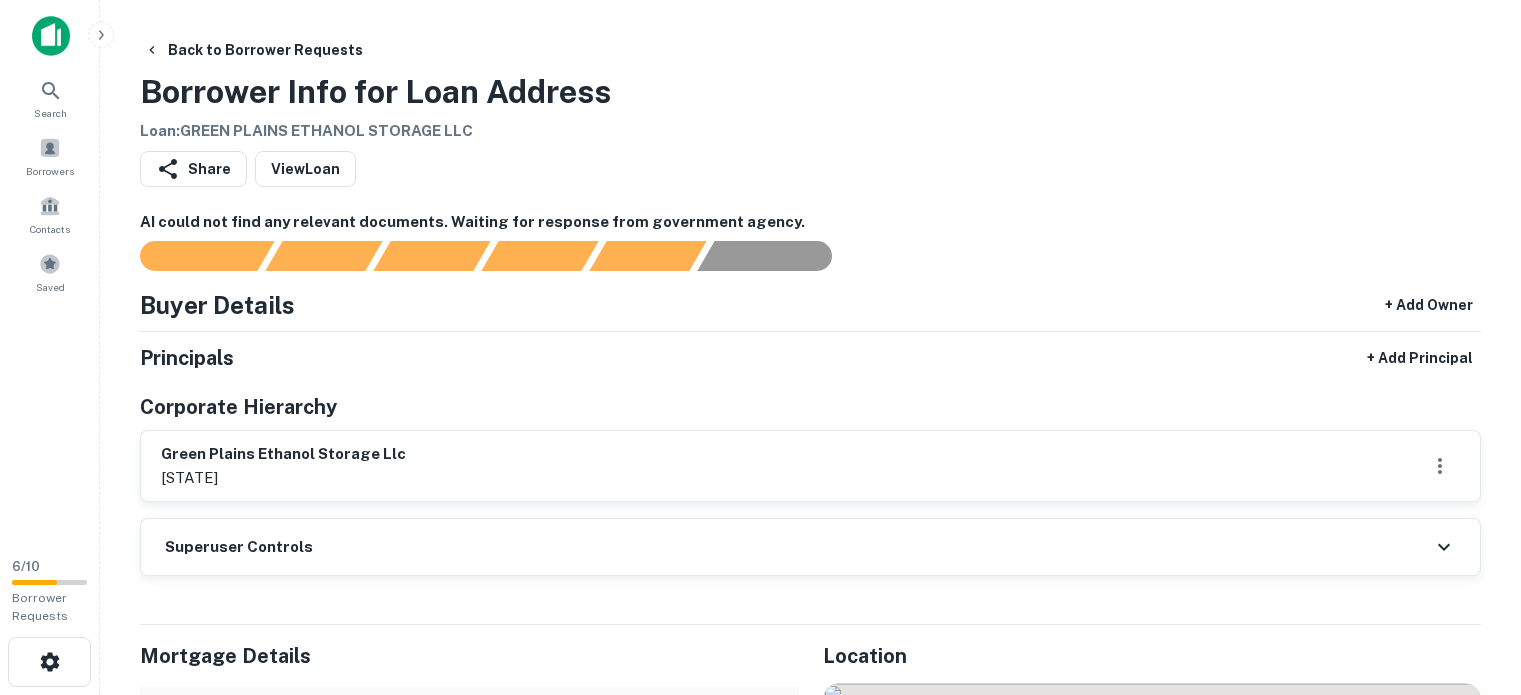 scroll, scrollTop: 0, scrollLeft: 0, axis: both 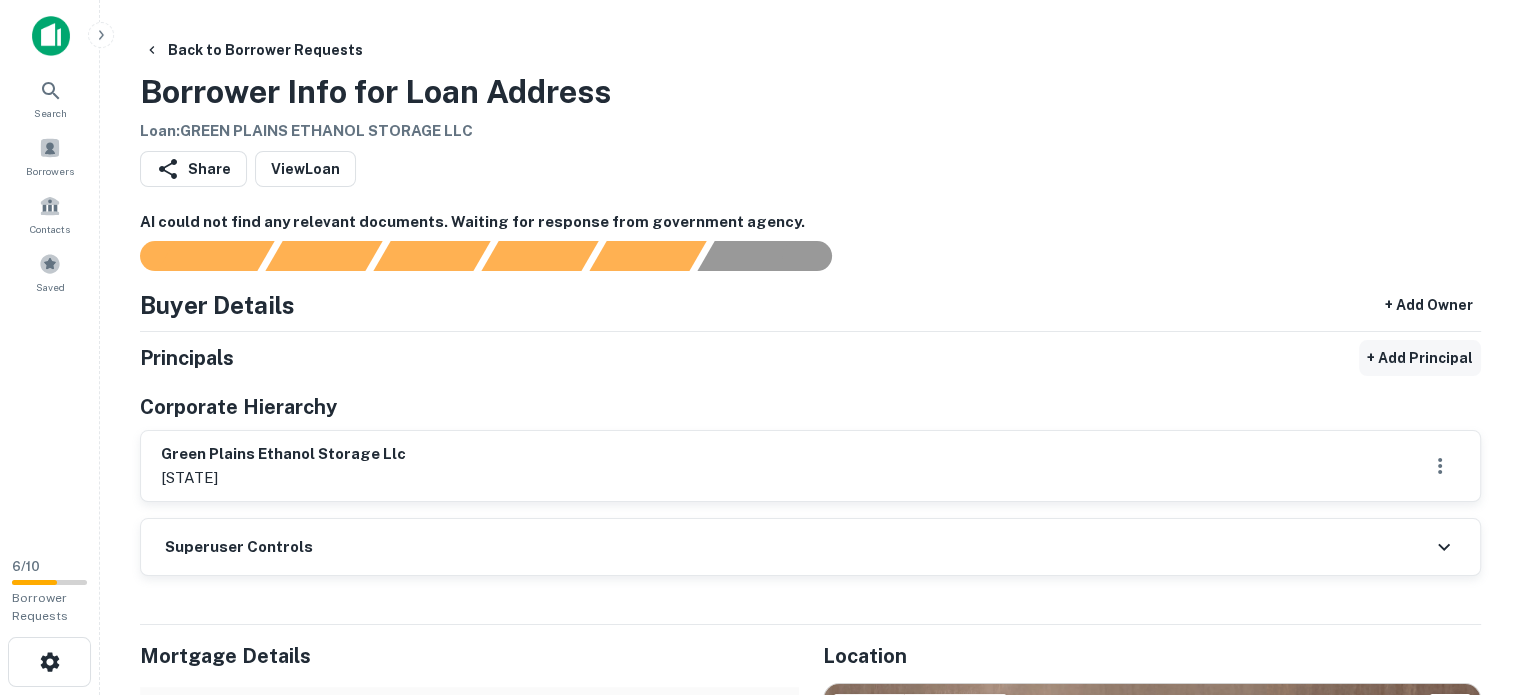 click on "+ Add Principal" at bounding box center (1420, 358) 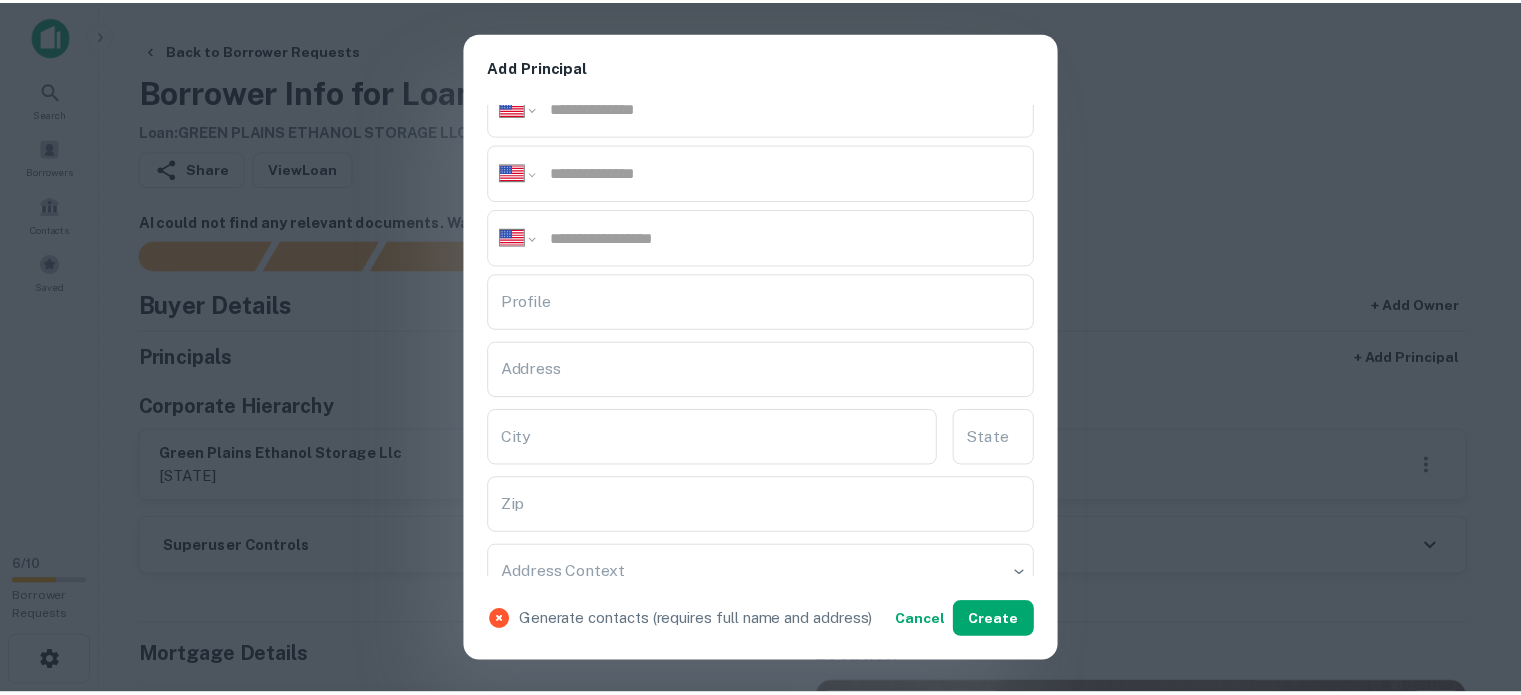 scroll, scrollTop: 300, scrollLeft: 0, axis: vertical 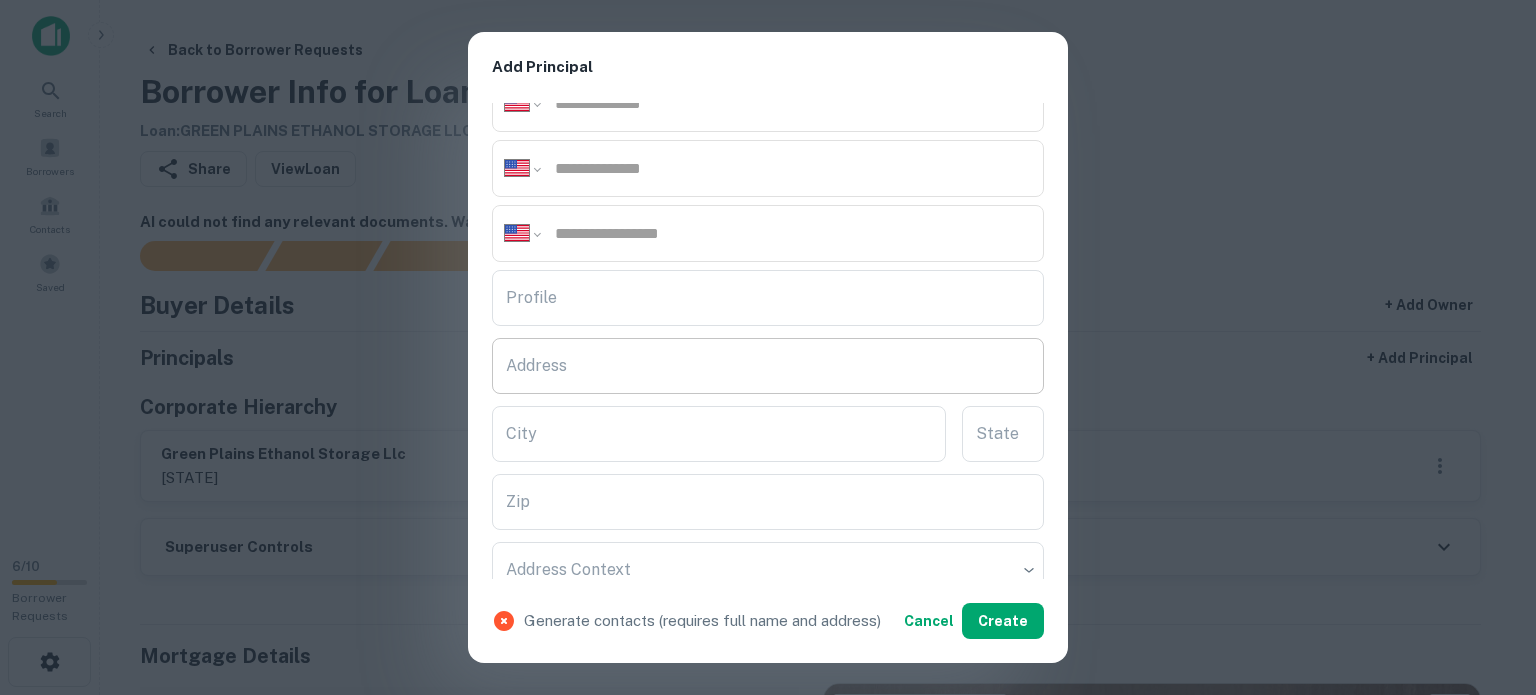click on "Address" at bounding box center [768, 366] 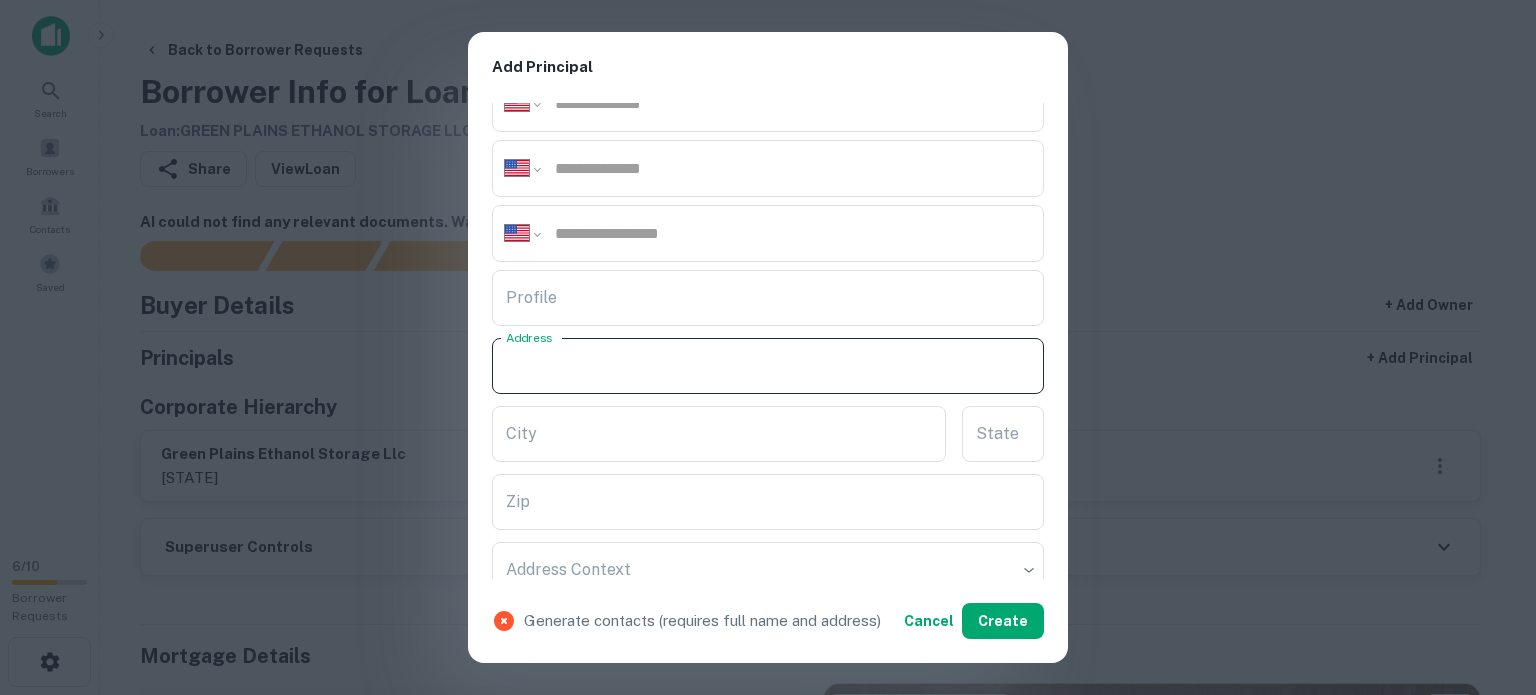 paste on "**********" 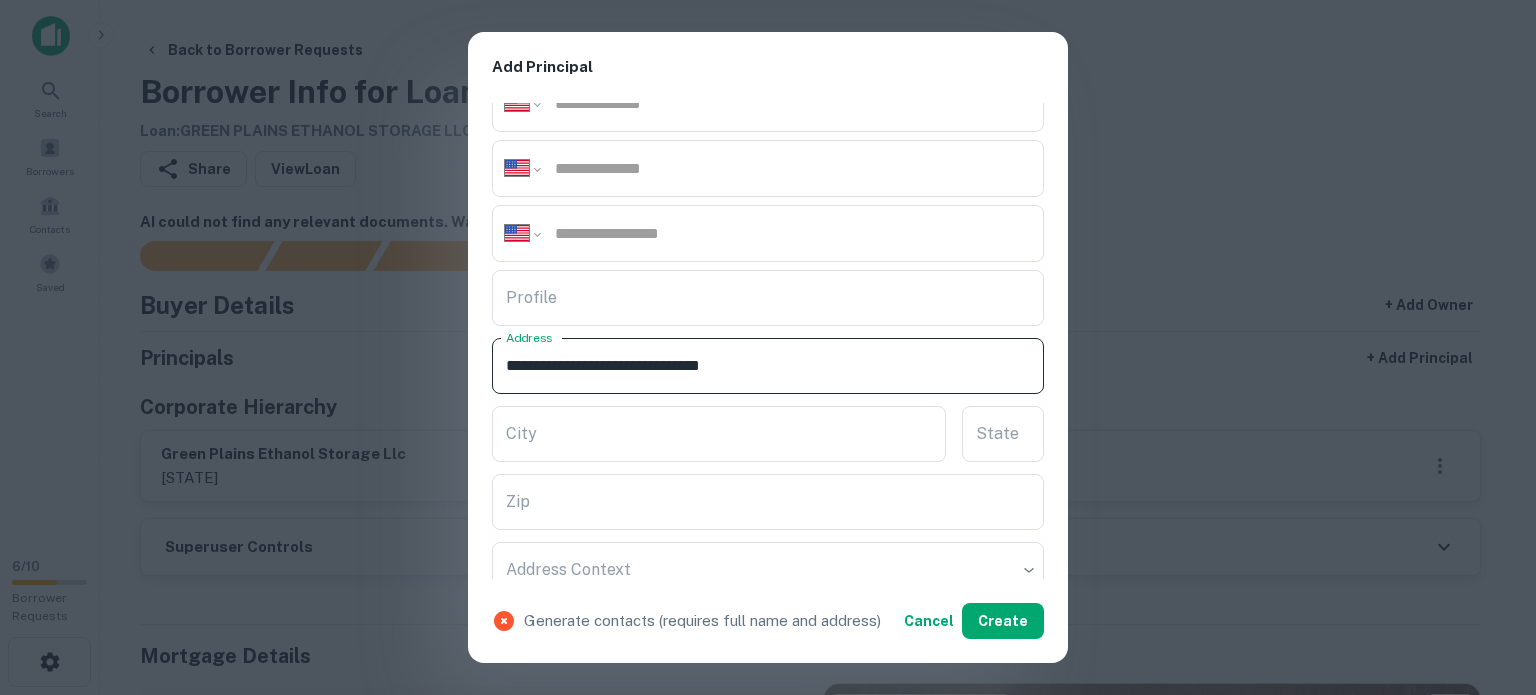 drag, startPoint x: 753, startPoint y: 359, endPoint x: 848, endPoint y: 379, distance: 97.082436 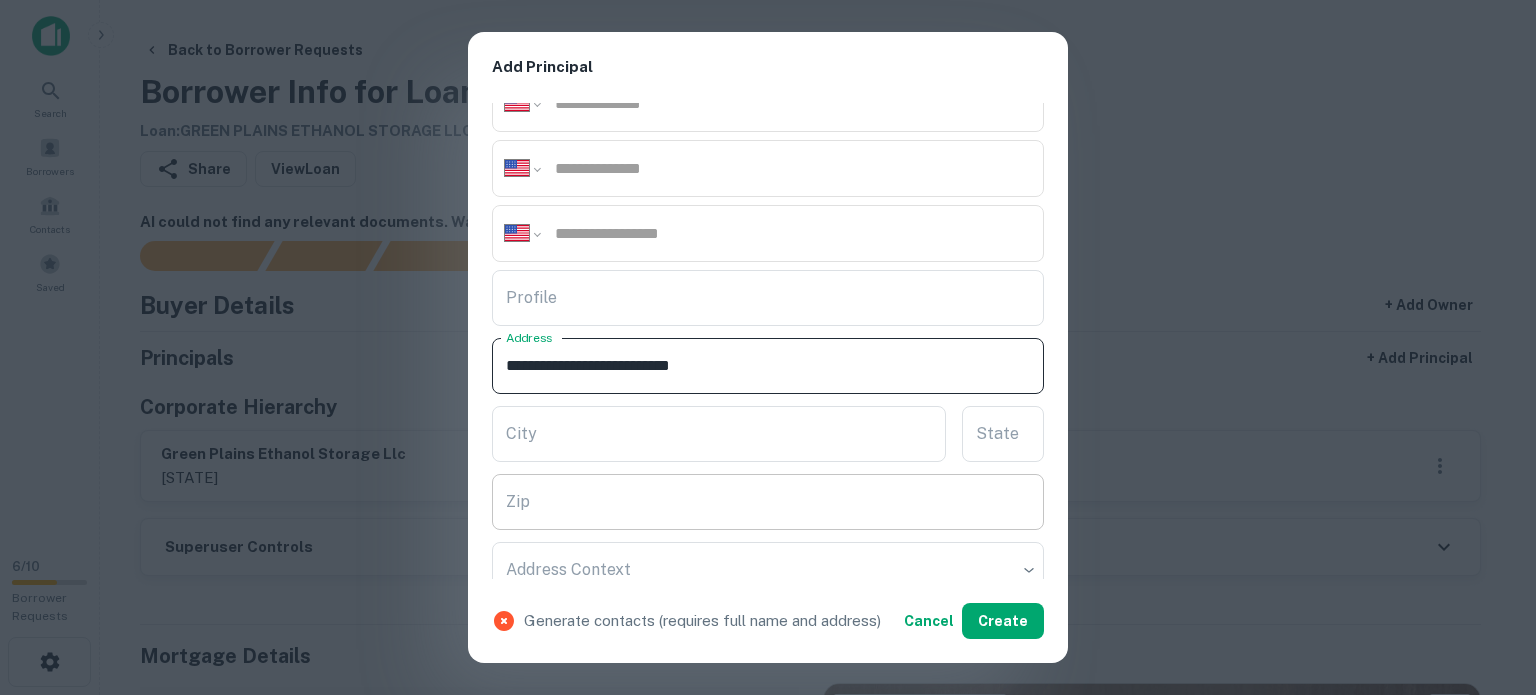 type on "**********" 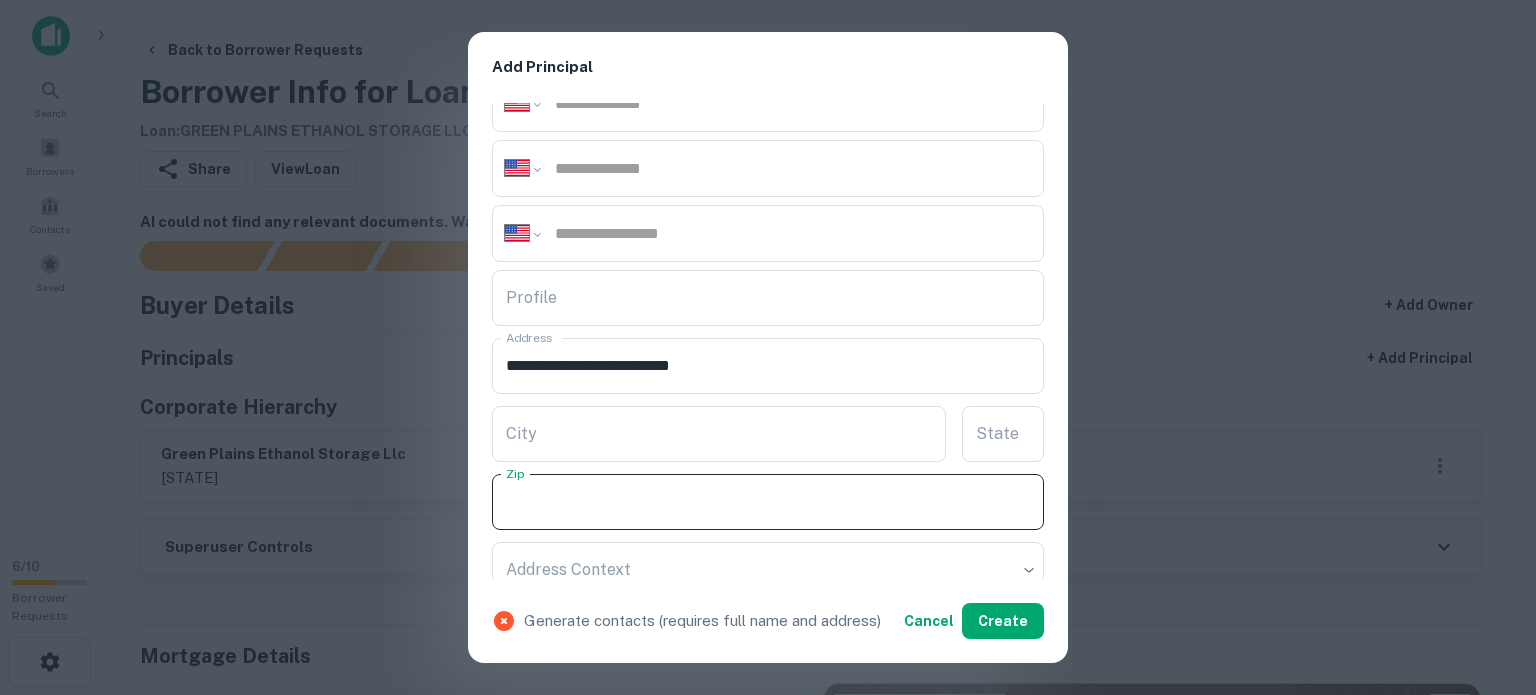paste on "*****" 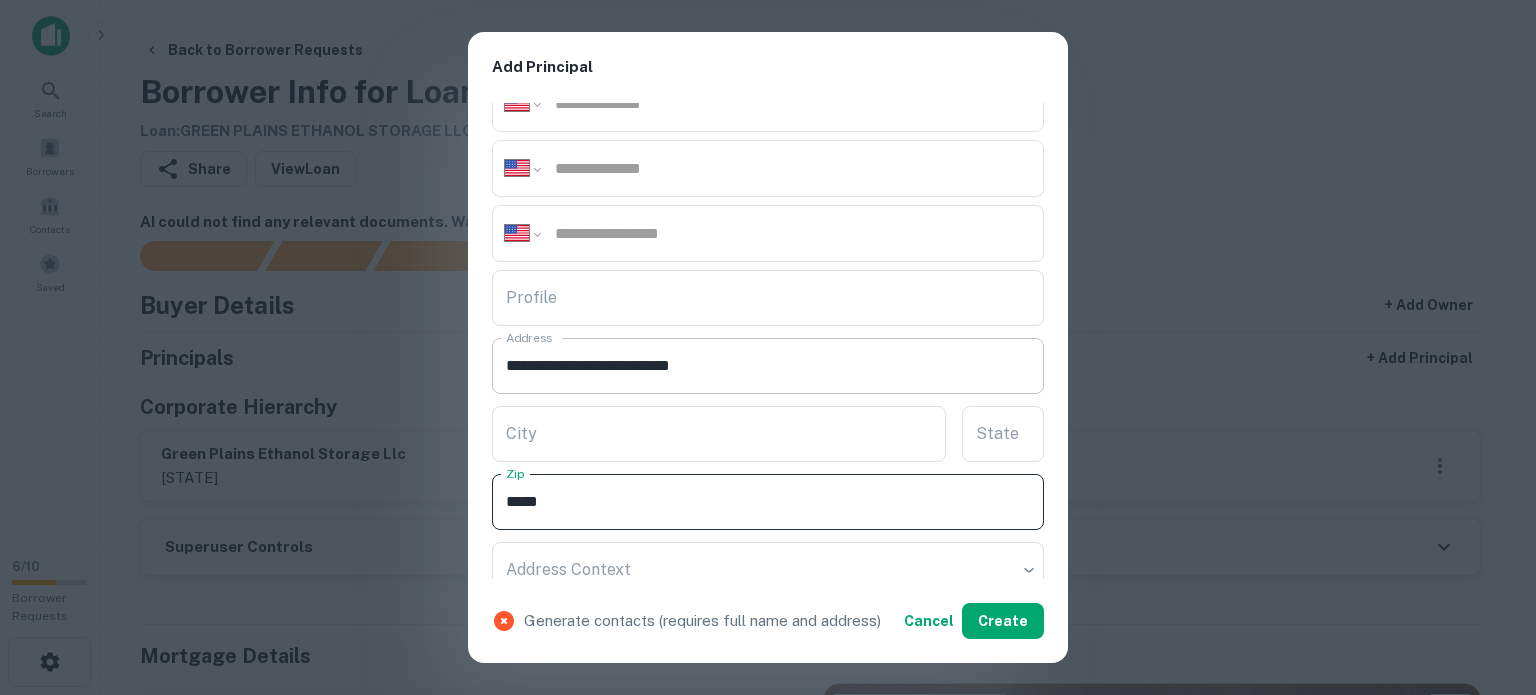 type on "*****" 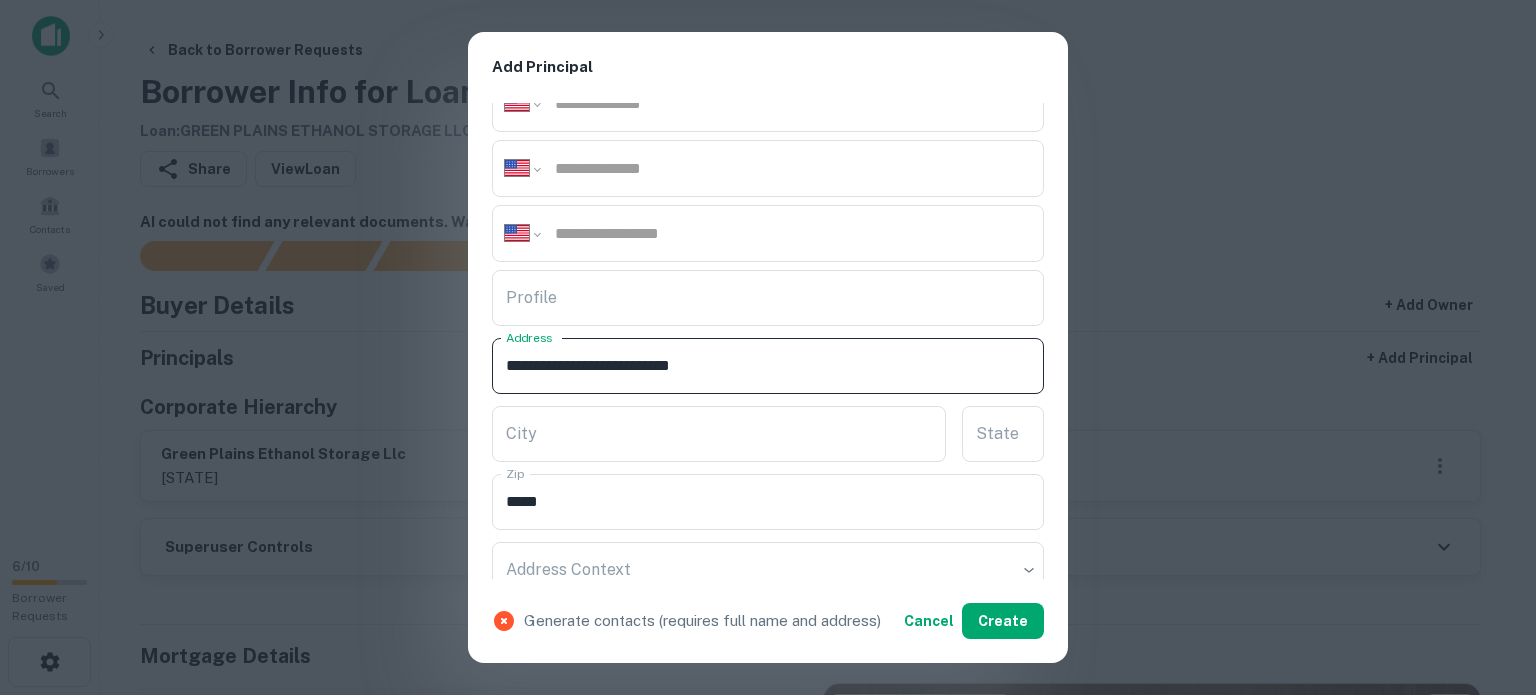 drag, startPoint x: 723, startPoint y: 359, endPoint x: 784, endPoint y: 381, distance: 64.84597 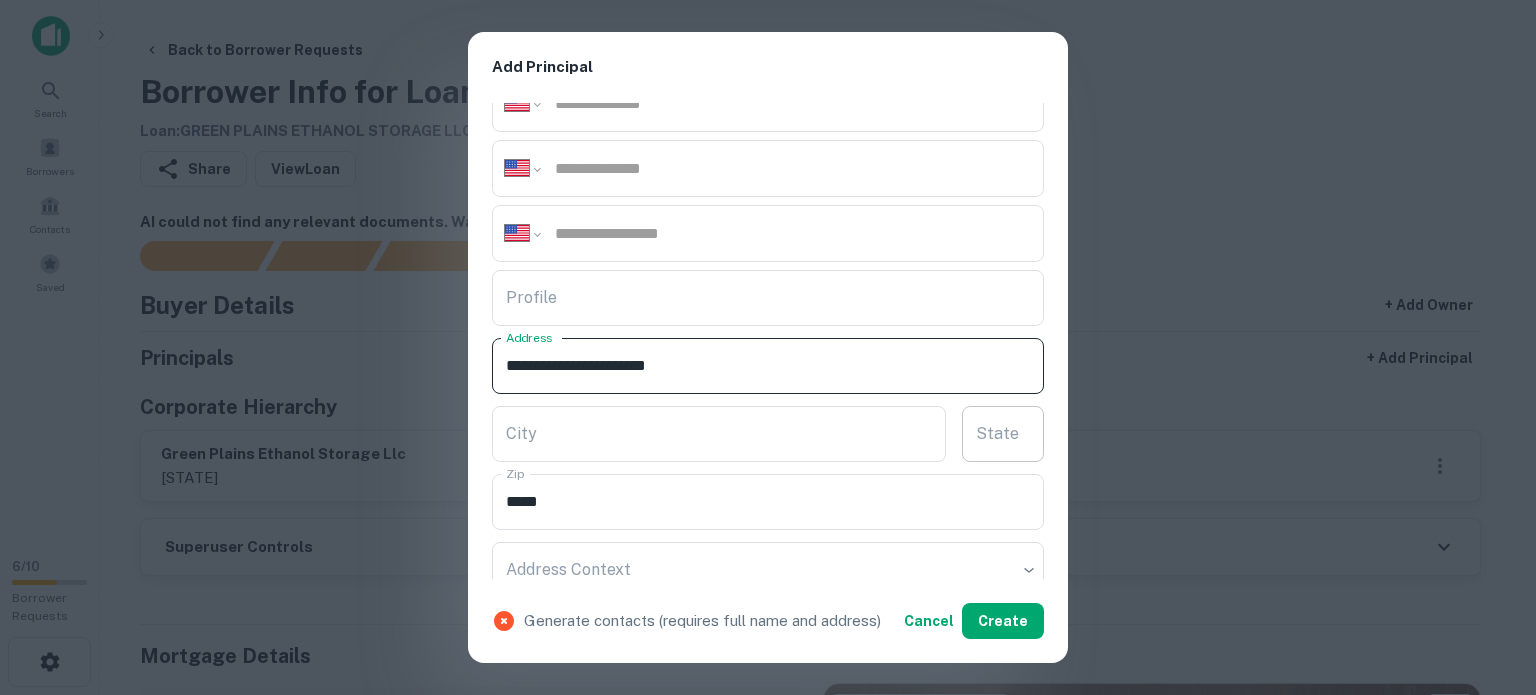 type on "**********" 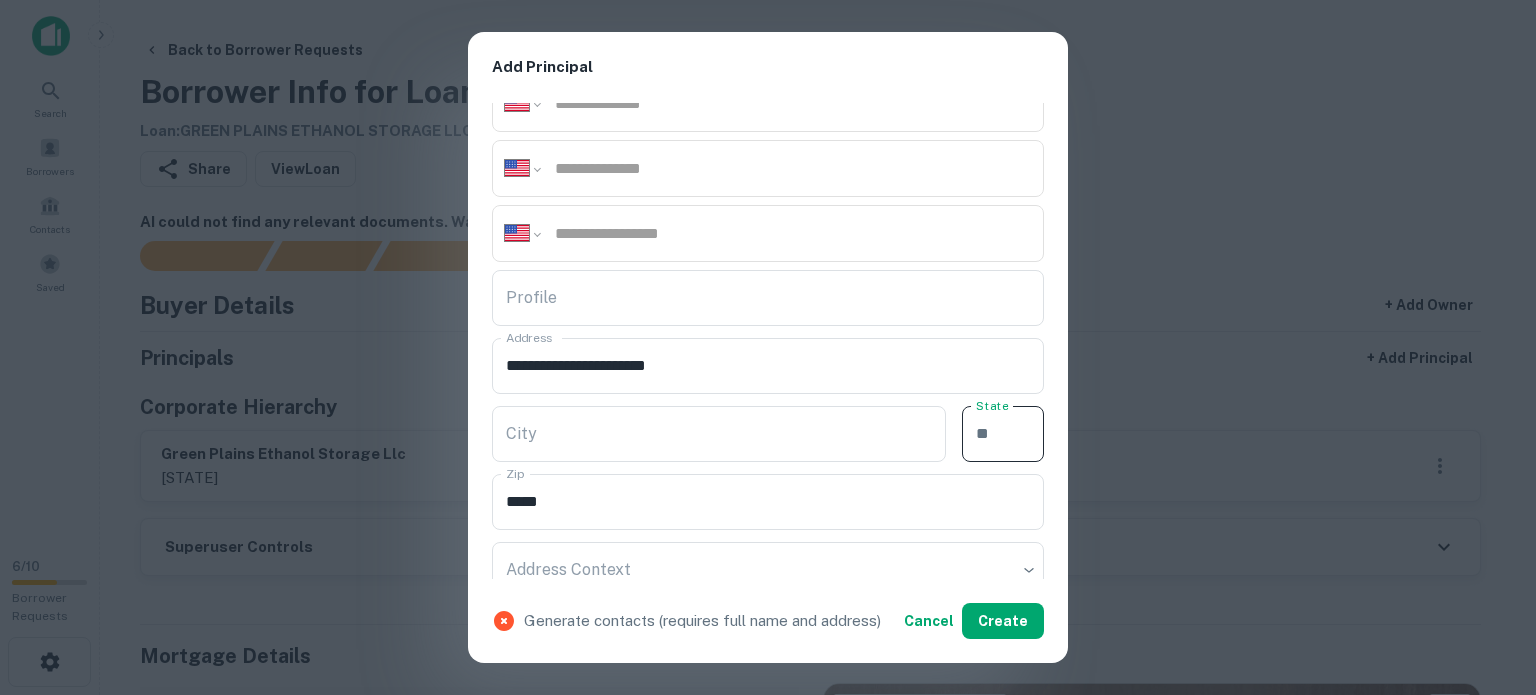 click on "State" at bounding box center [1003, 434] 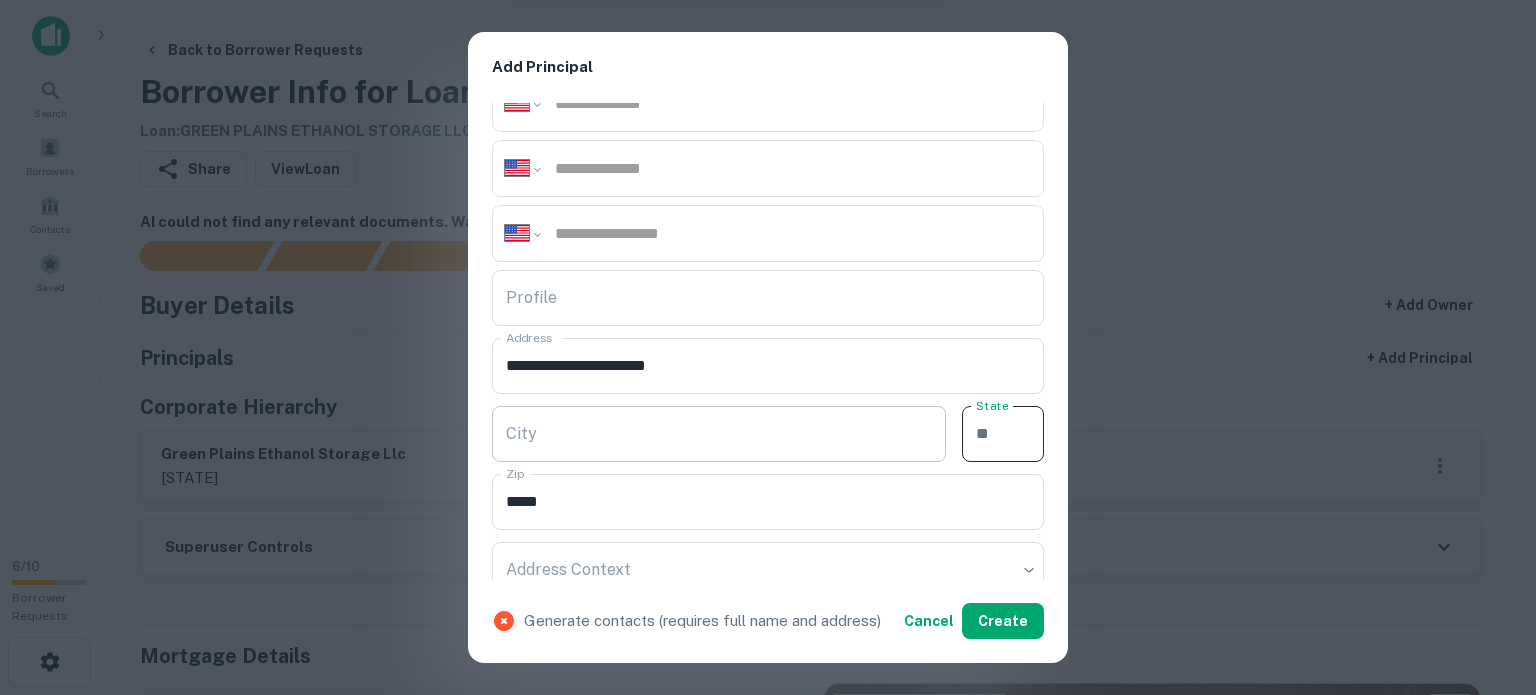 paste on "**" 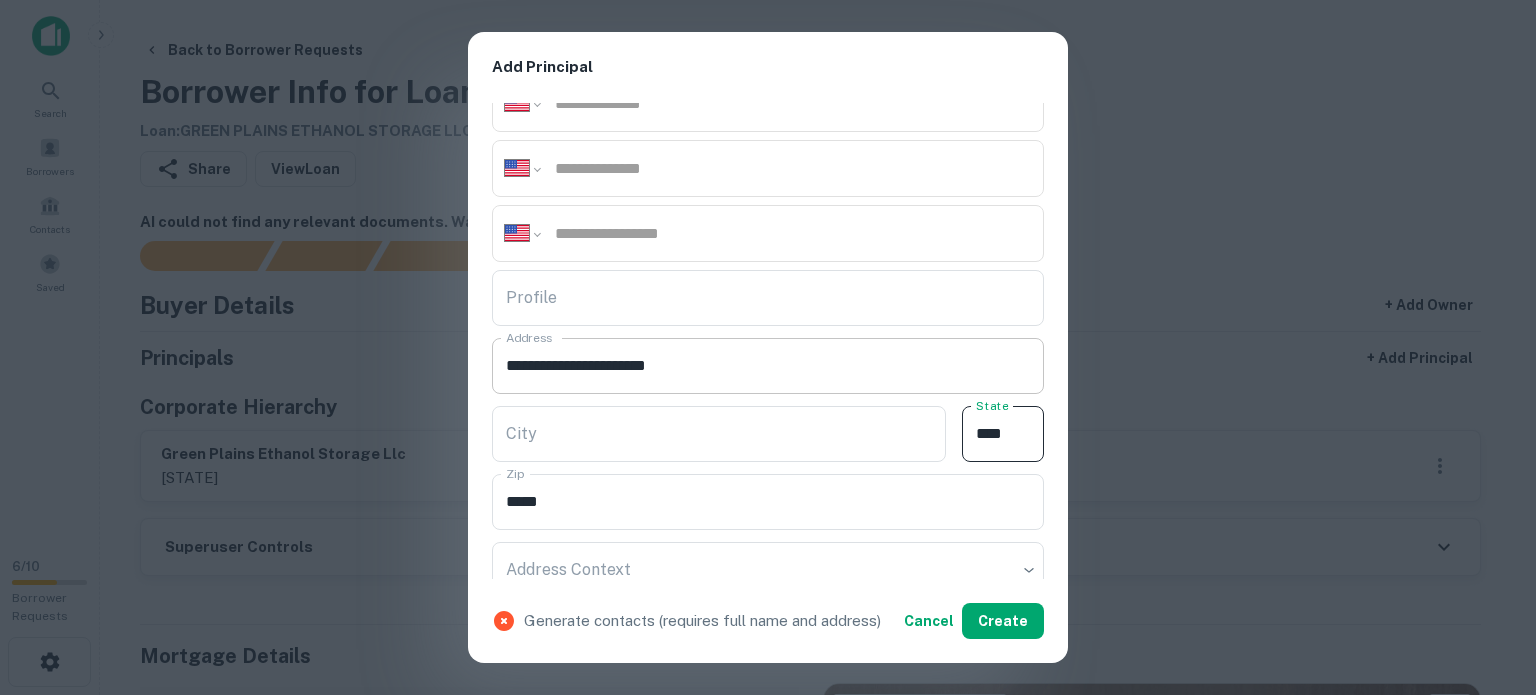 type on "**" 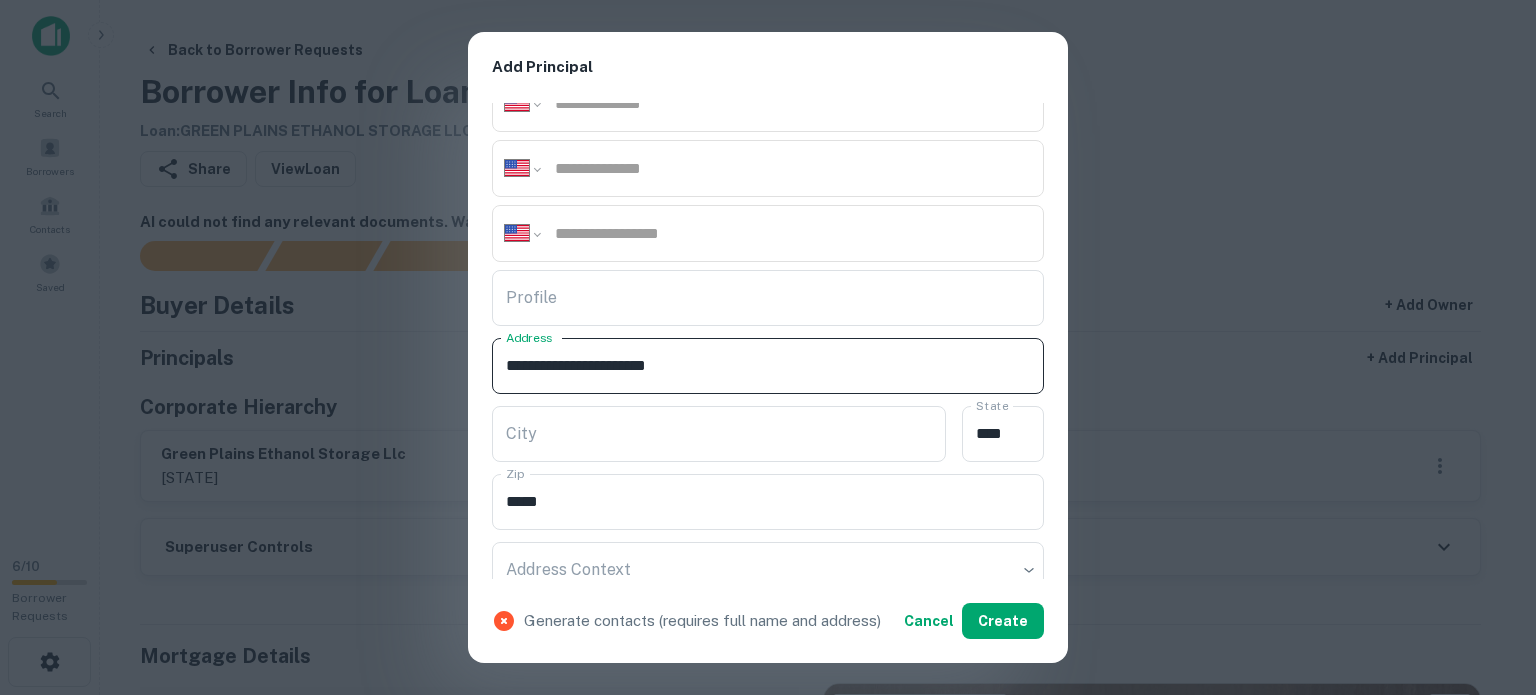 drag, startPoint x: 657, startPoint y: 360, endPoint x: 719, endPoint y: 375, distance: 63.788715 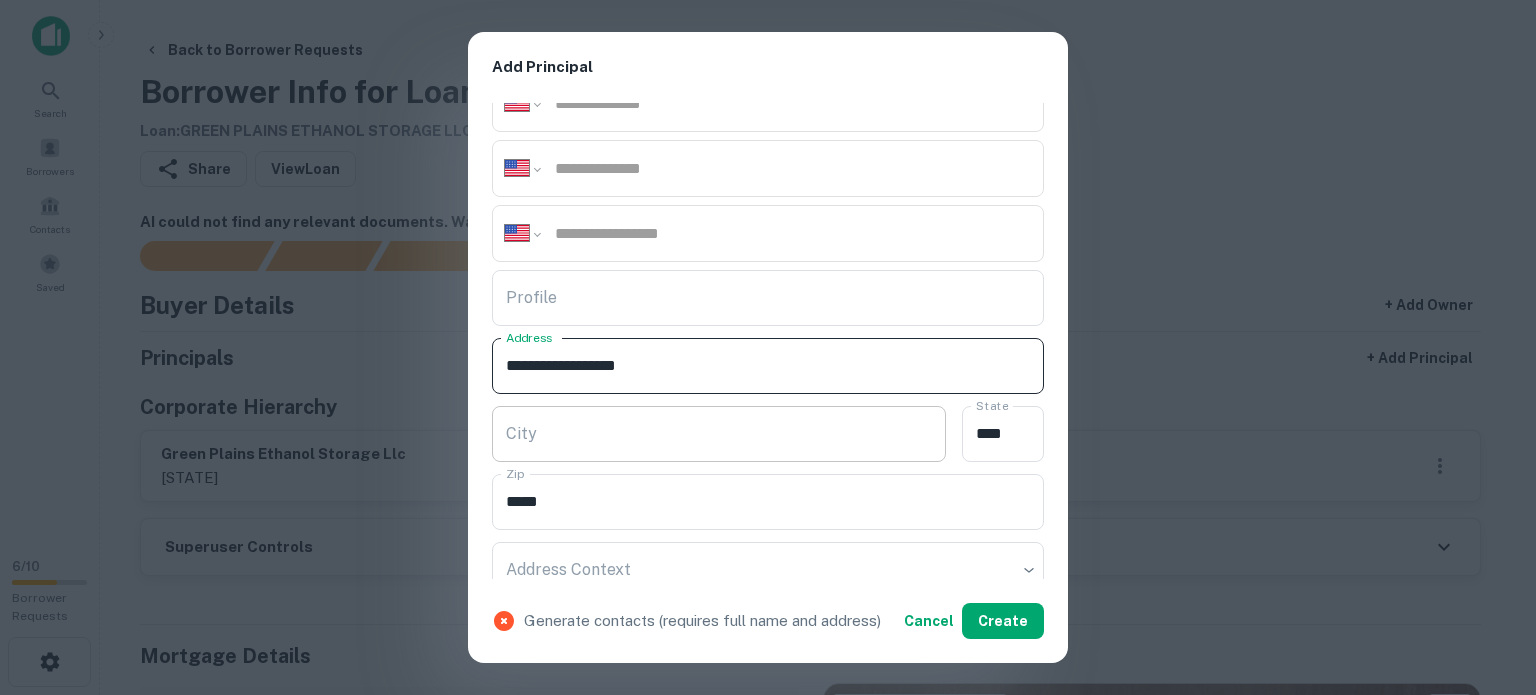 type on "**********" 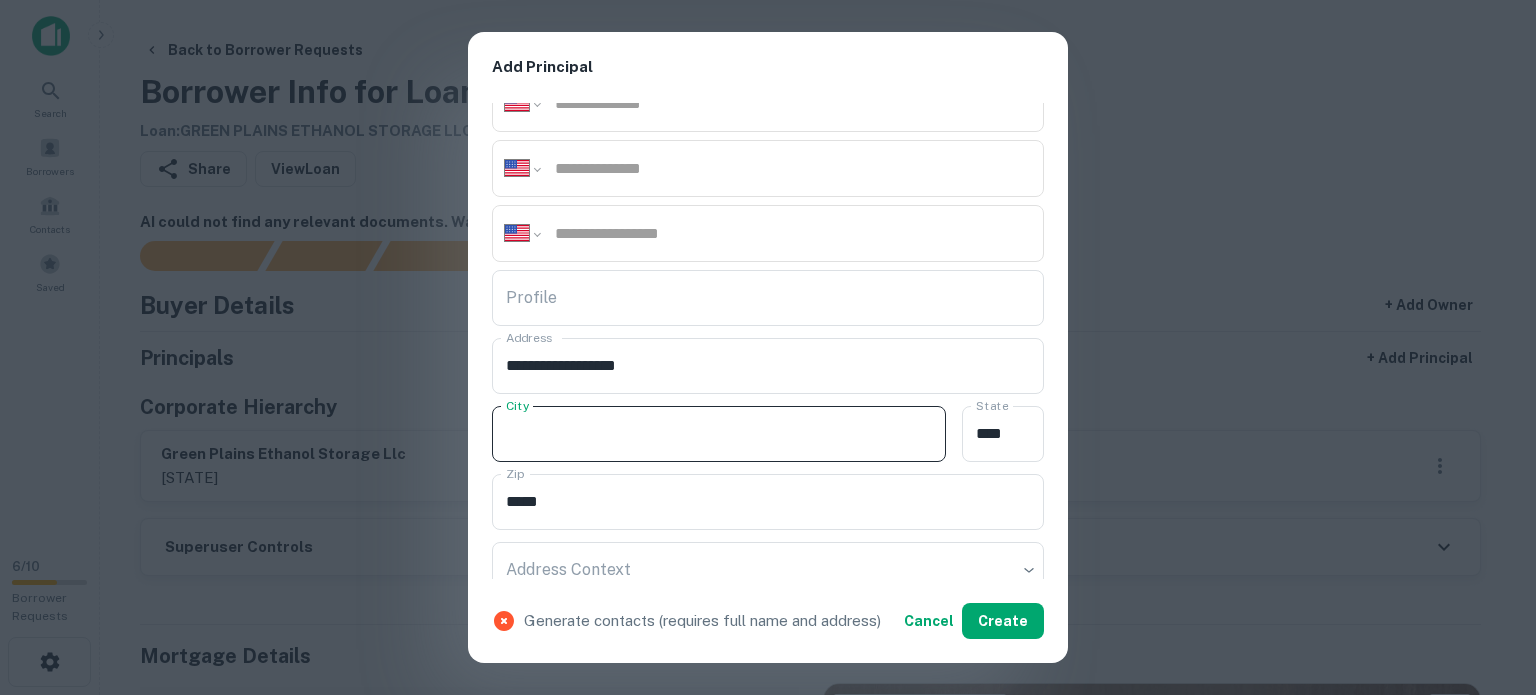 paste on "*****" 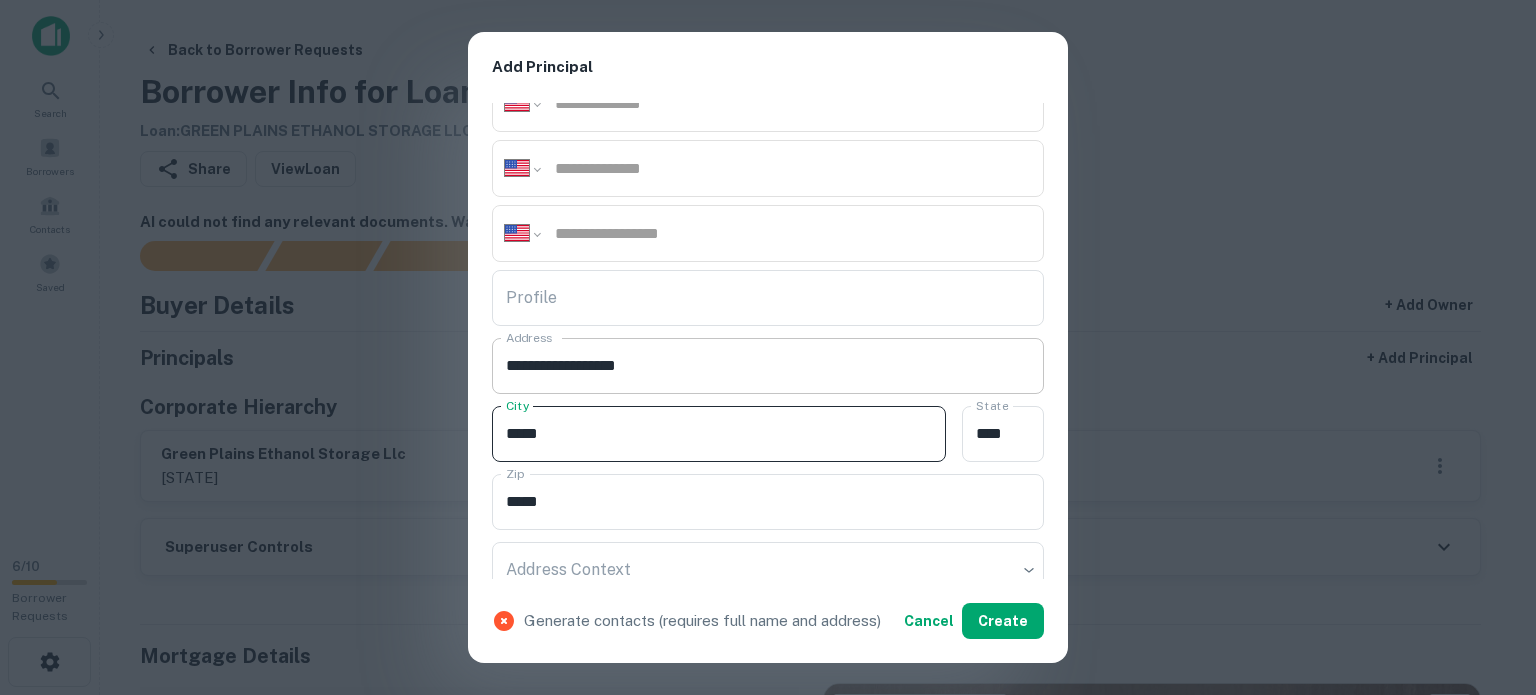 type on "*****" 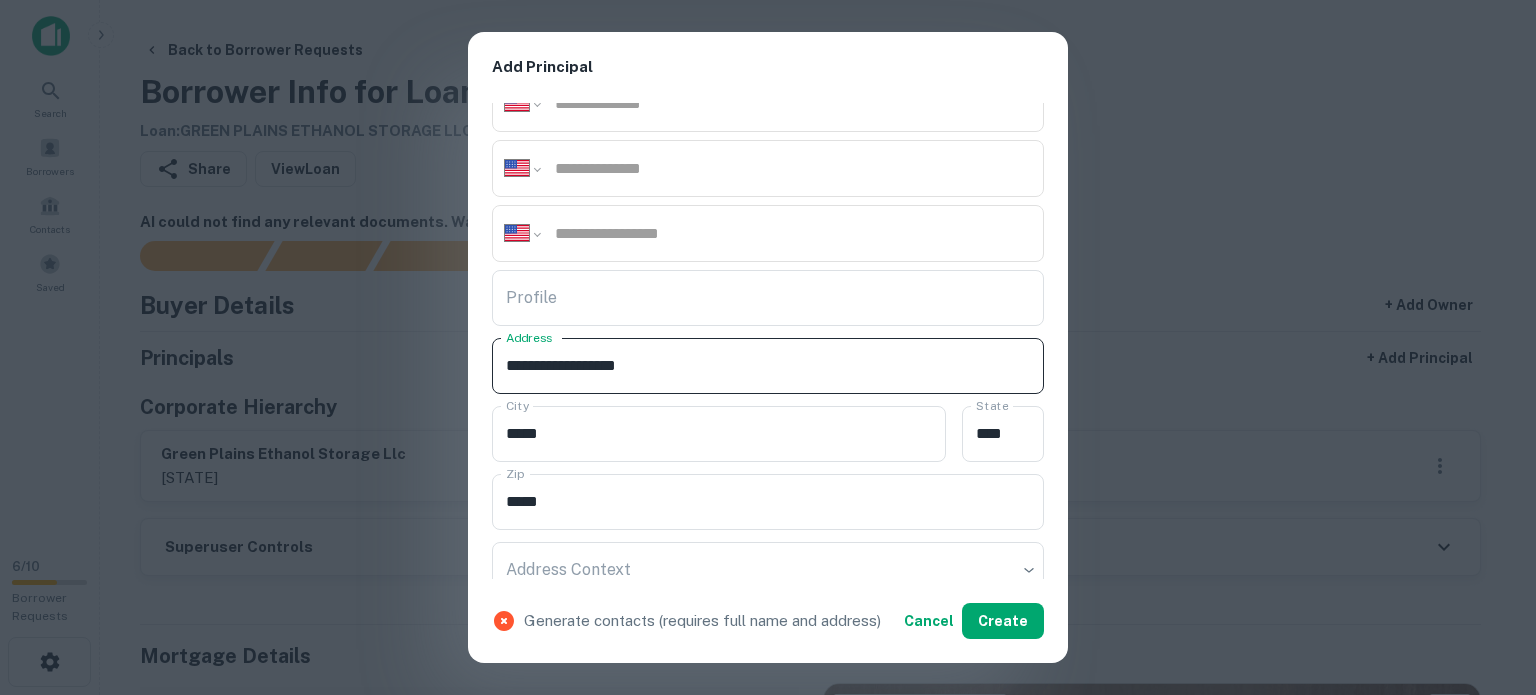 drag, startPoint x: 657, startPoint y: 367, endPoint x: 679, endPoint y: 370, distance: 22.203604 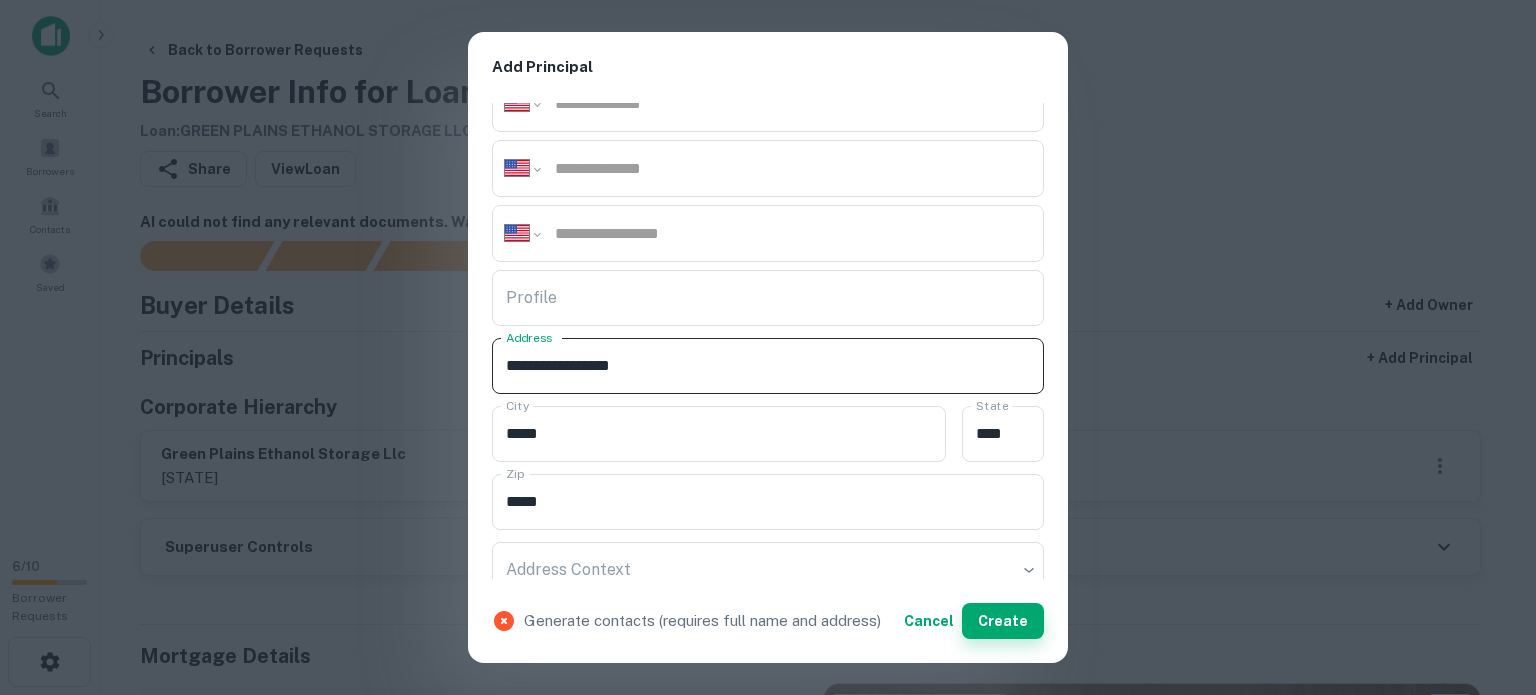 type on "**********" 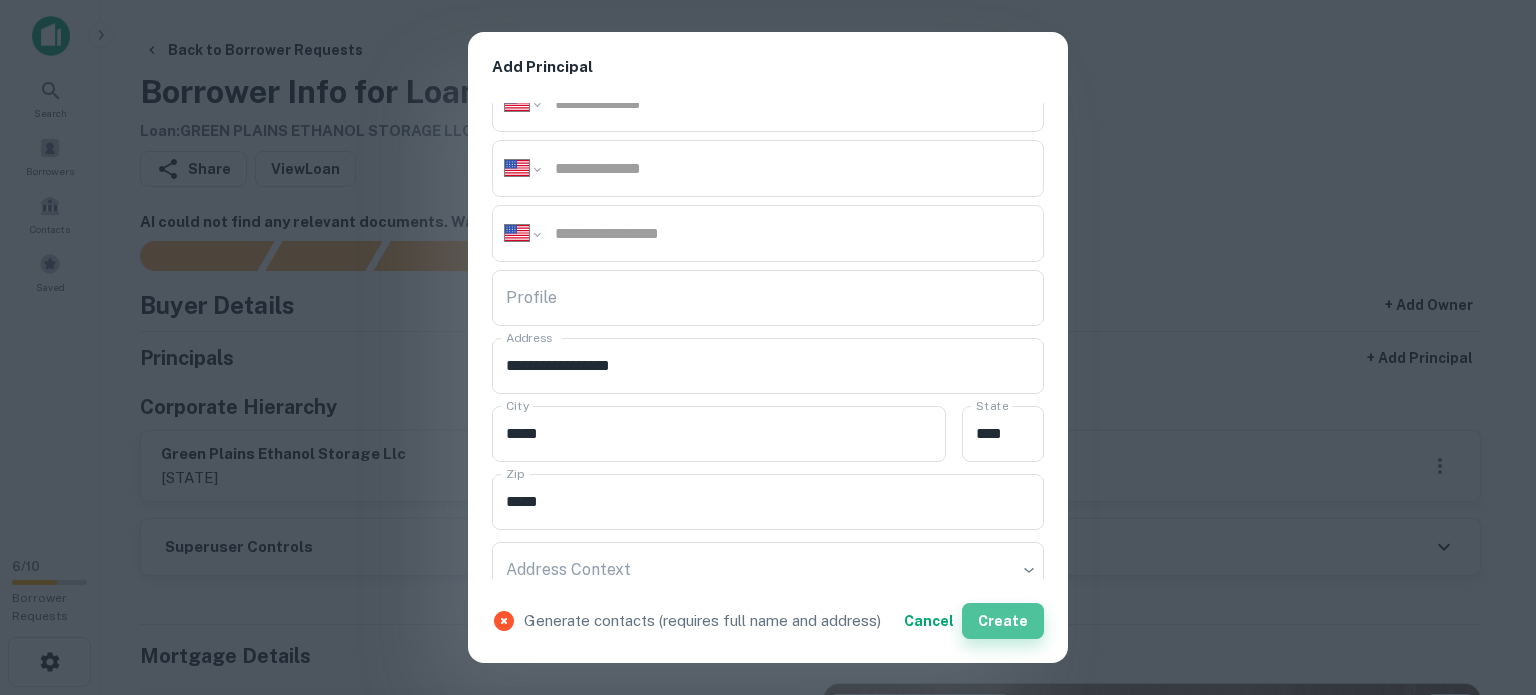 click on "Create" at bounding box center [1003, 621] 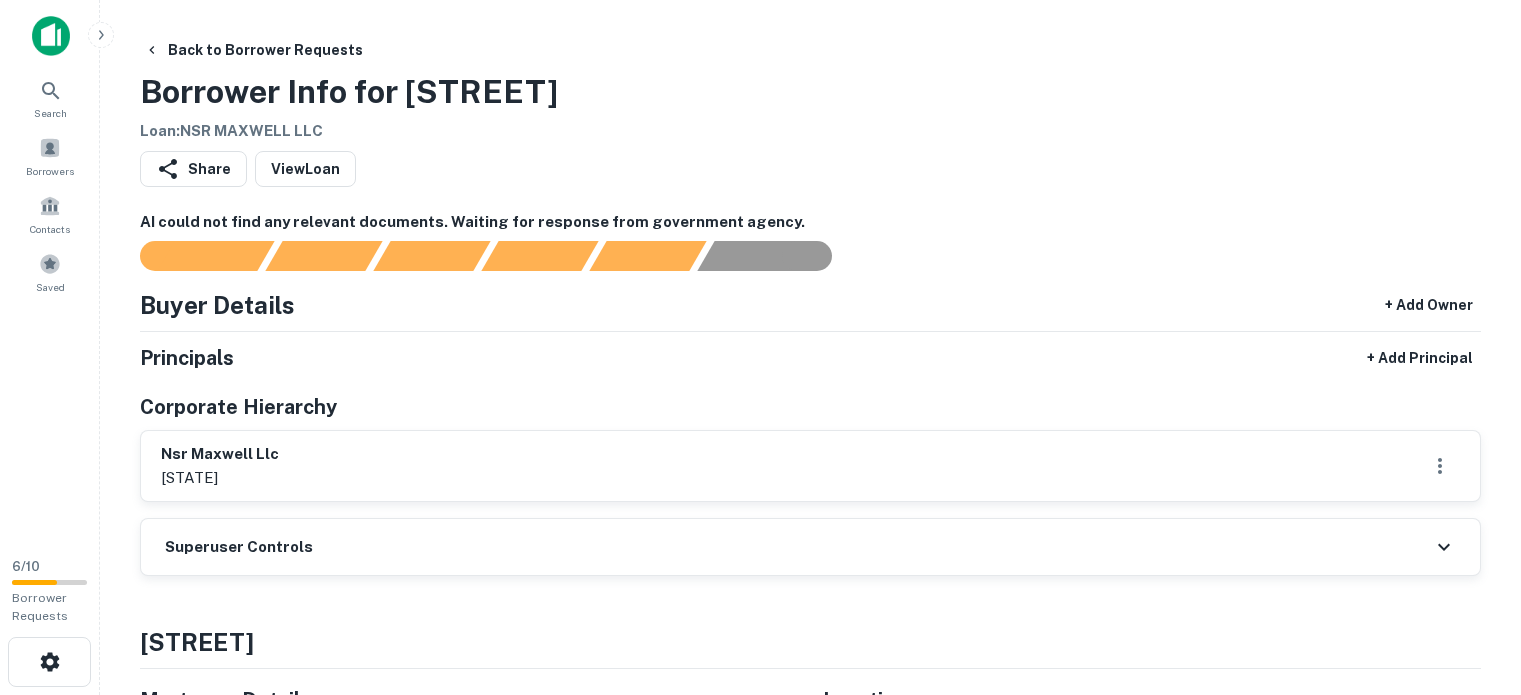 scroll, scrollTop: 0, scrollLeft: 0, axis: both 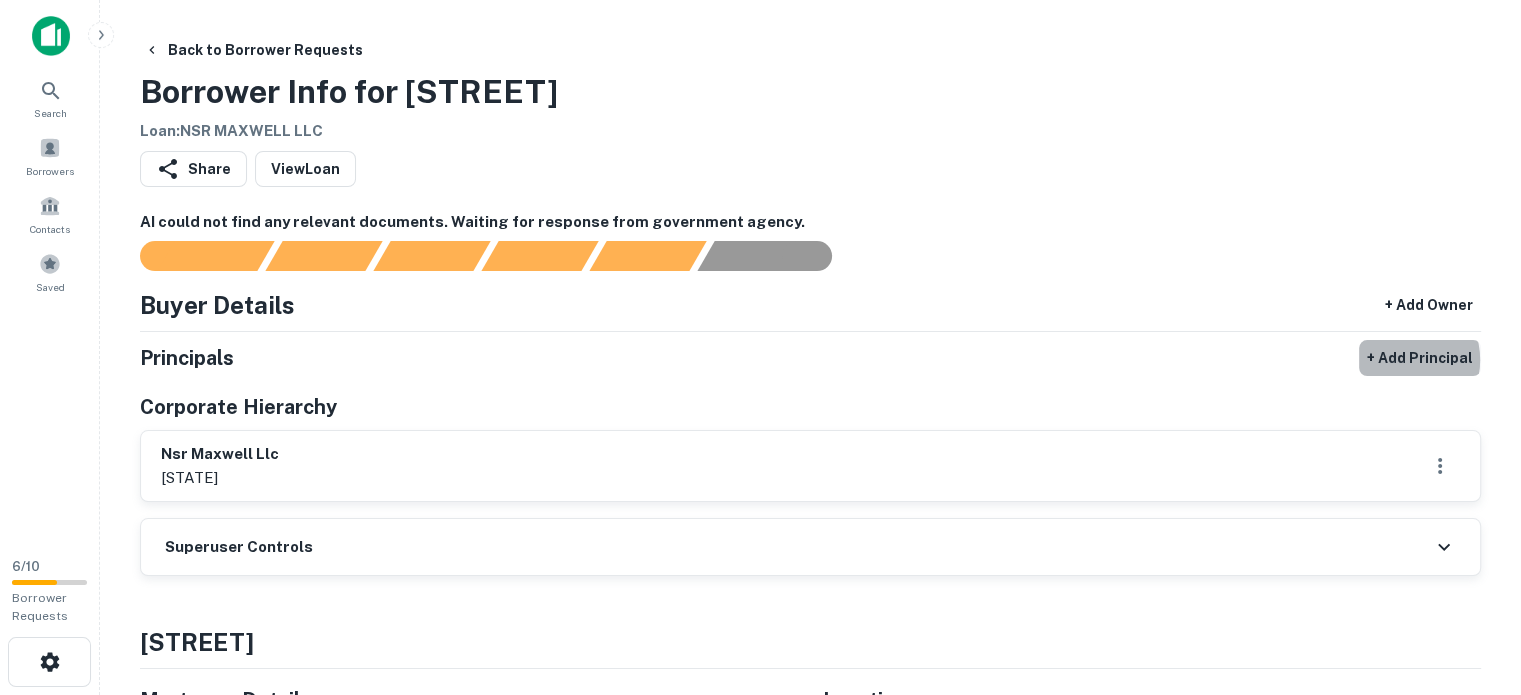 click on "+ Add Principal" at bounding box center (1420, 358) 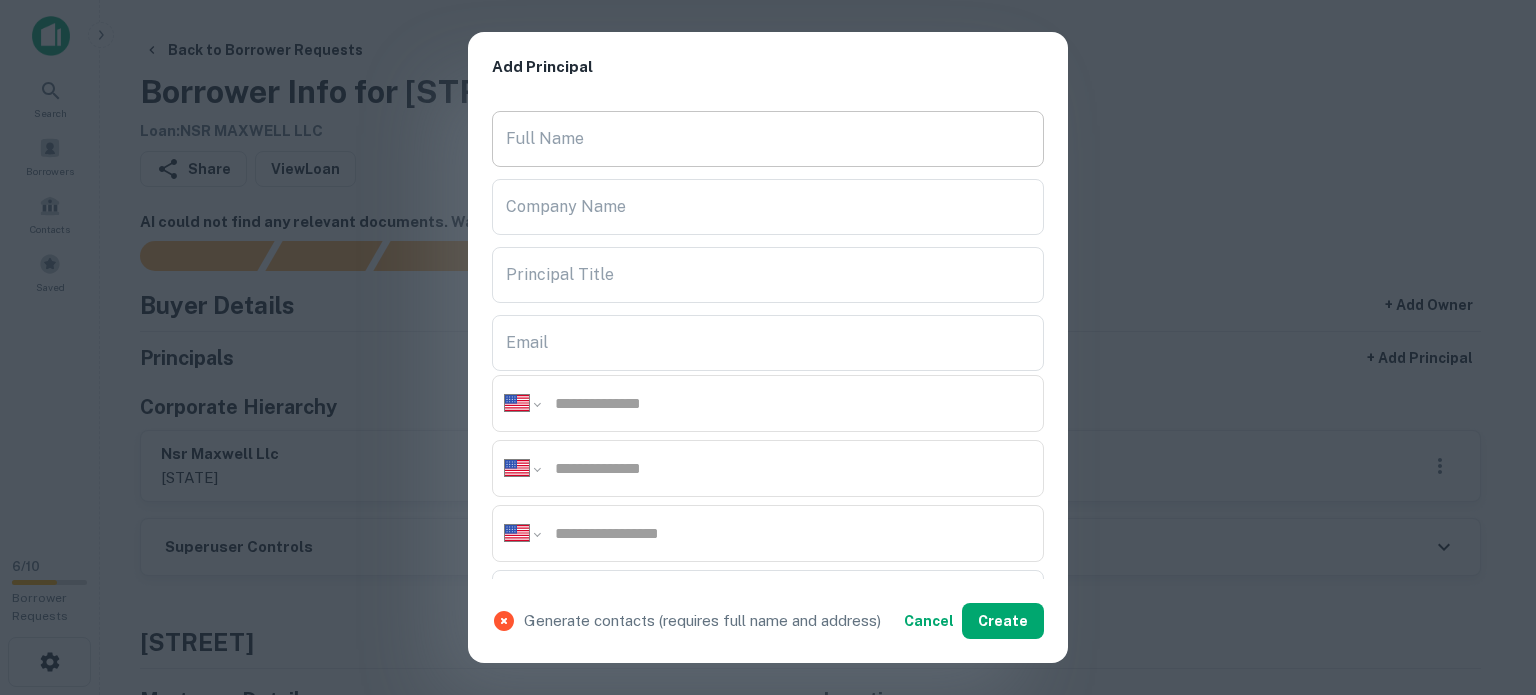 click on "Full Name" at bounding box center (768, 139) 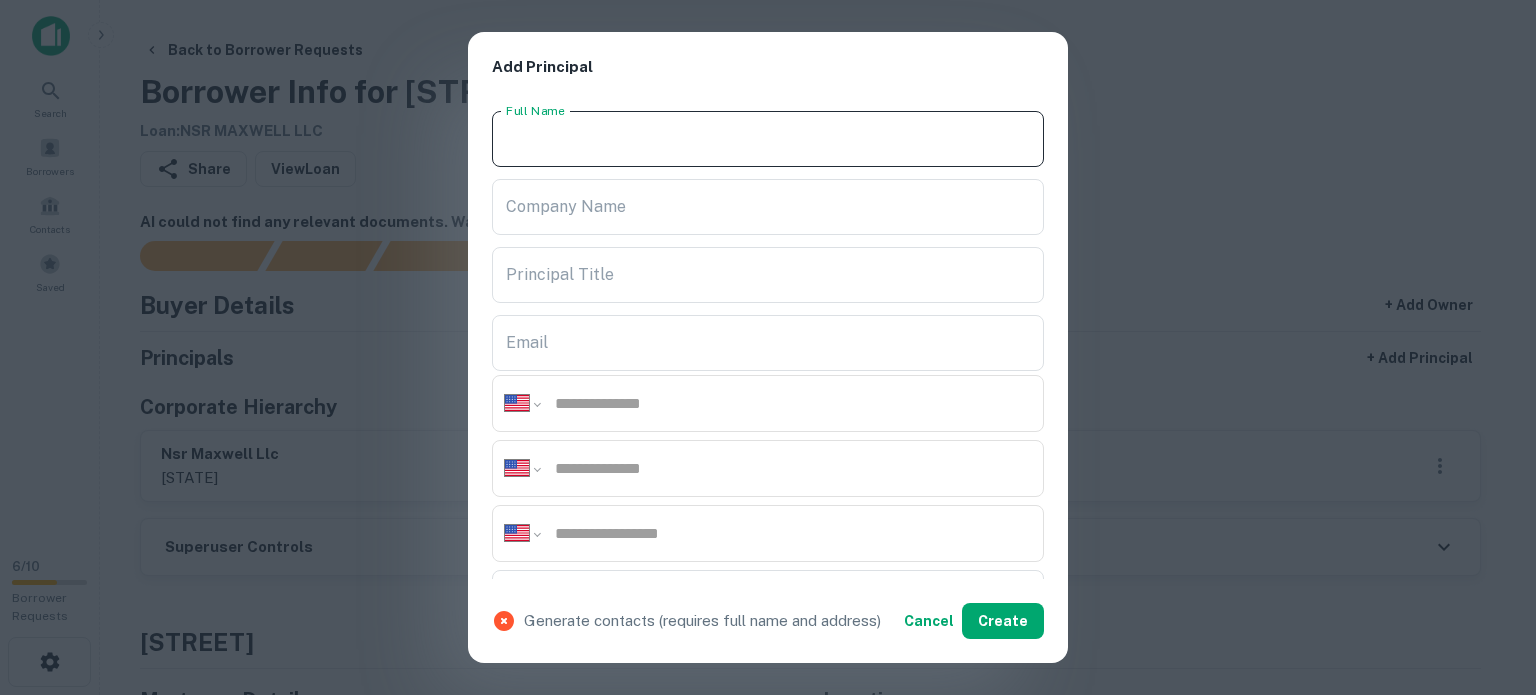 paste on "**********" 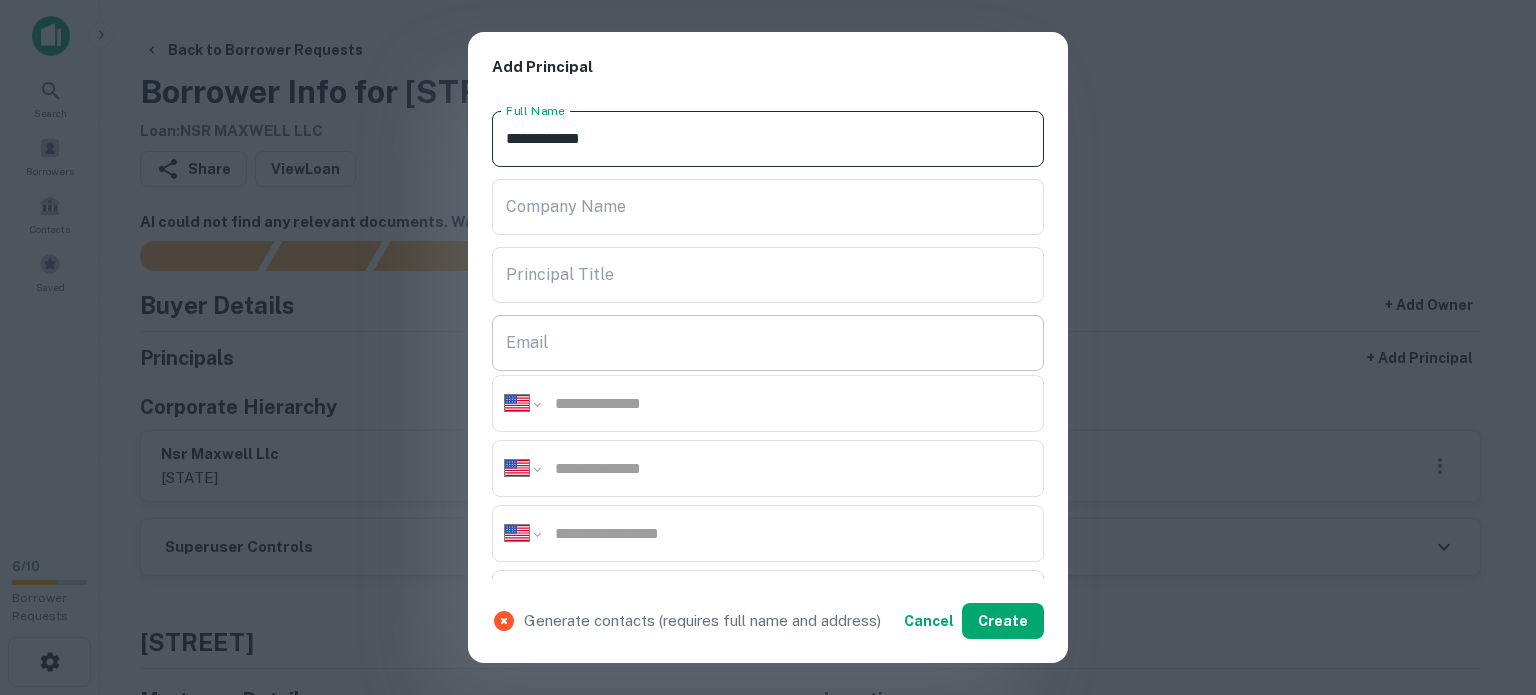 paste on "**********" 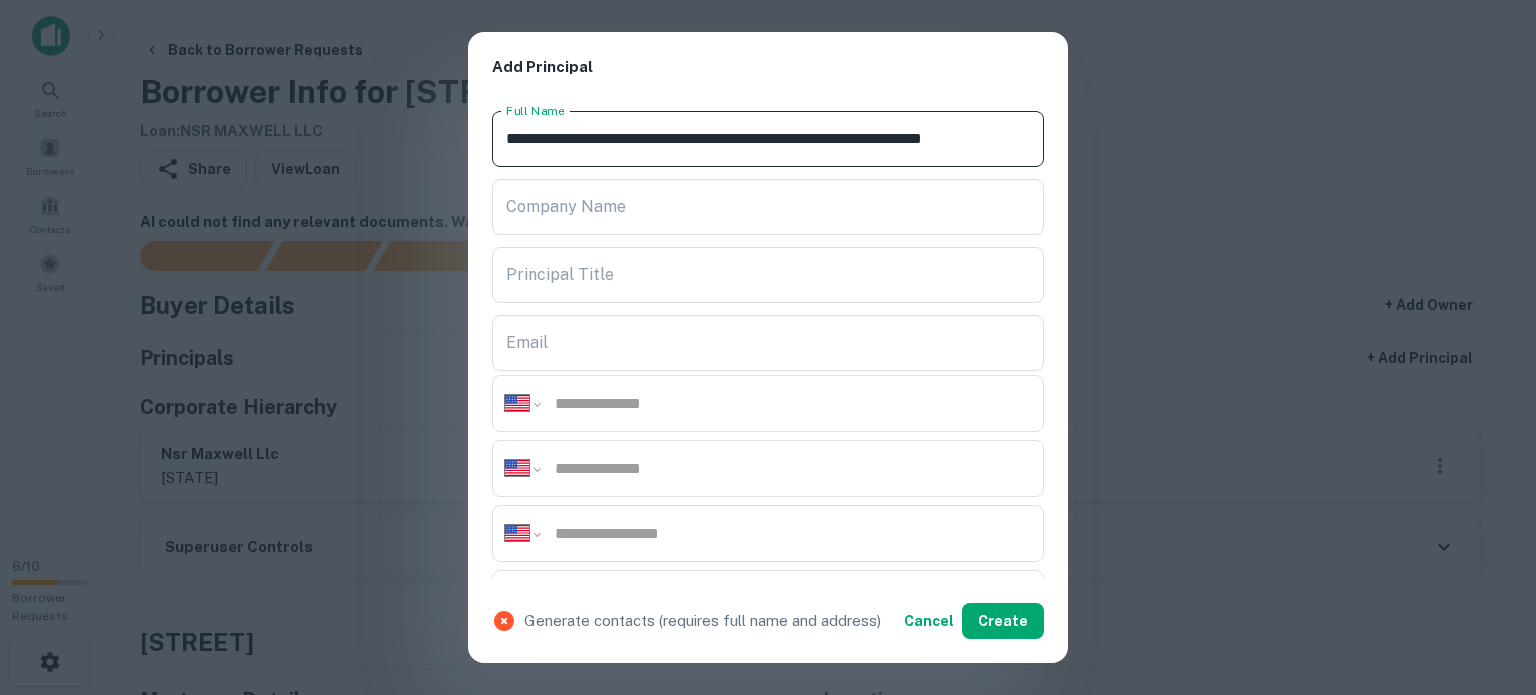 scroll, scrollTop: 0, scrollLeft: 38, axis: horizontal 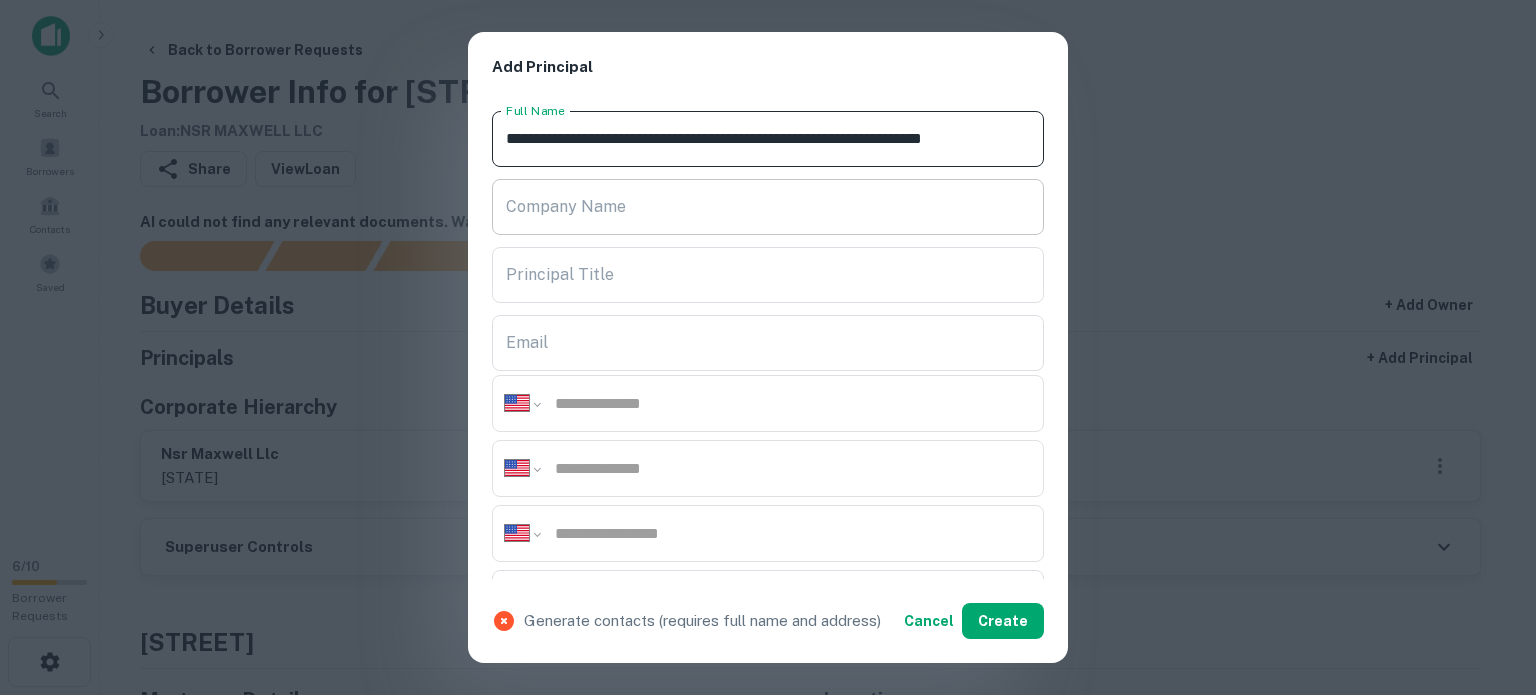 type on "**********" 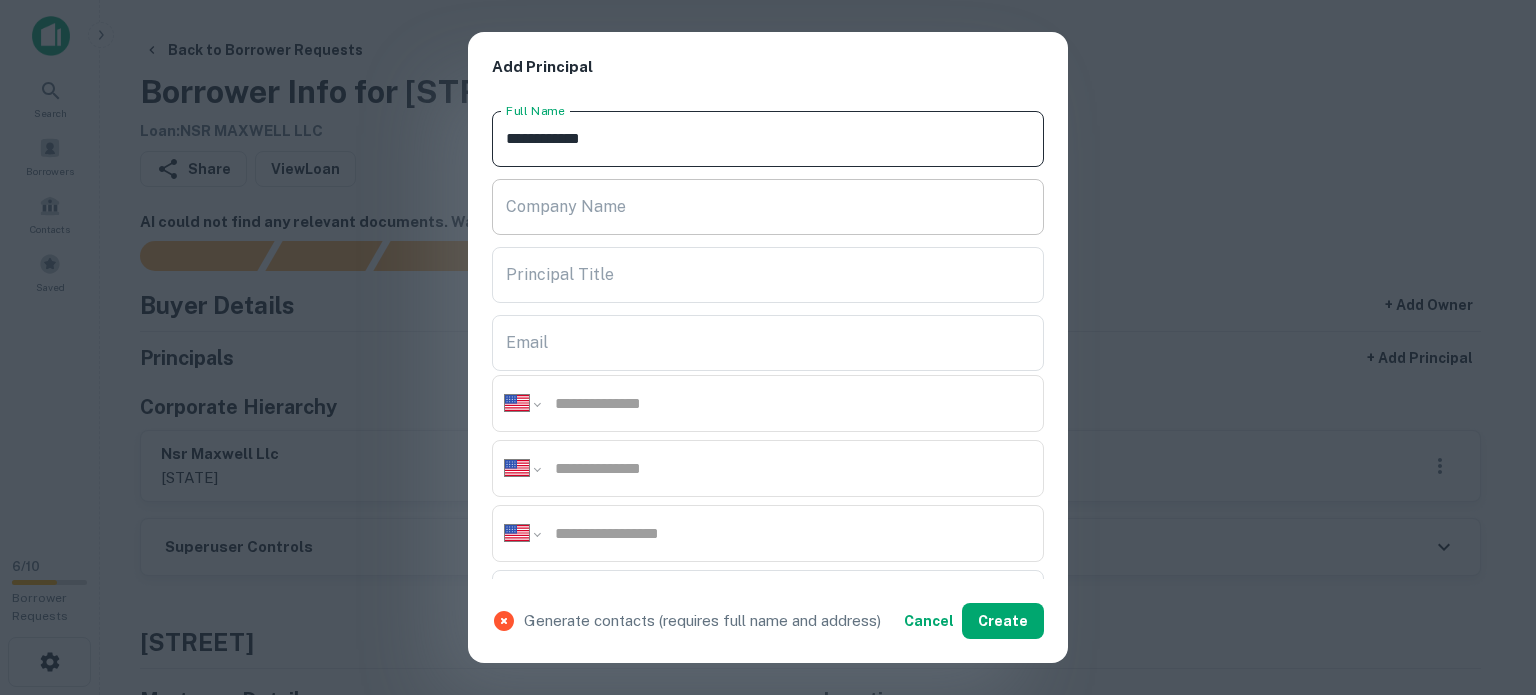 scroll, scrollTop: 0, scrollLeft: 0, axis: both 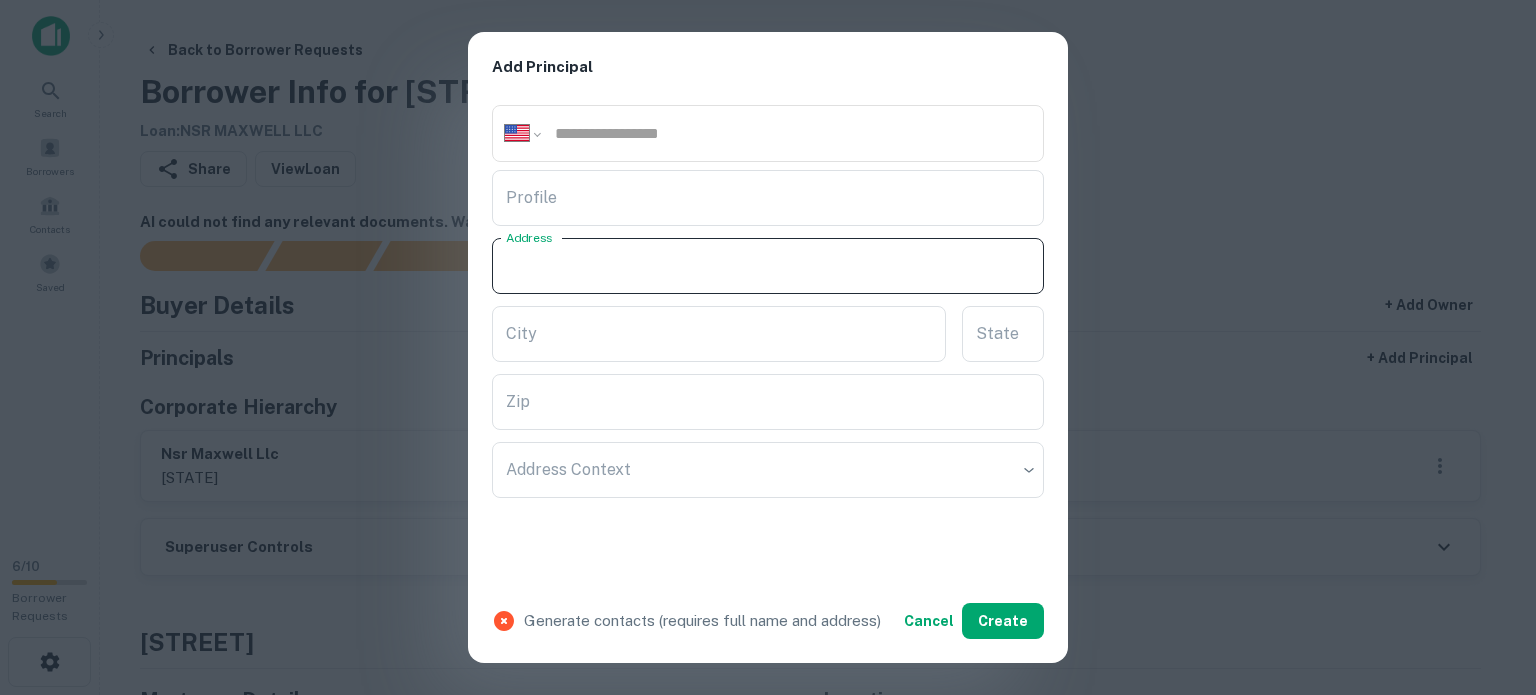 click on "Address" at bounding box center [768, 266] 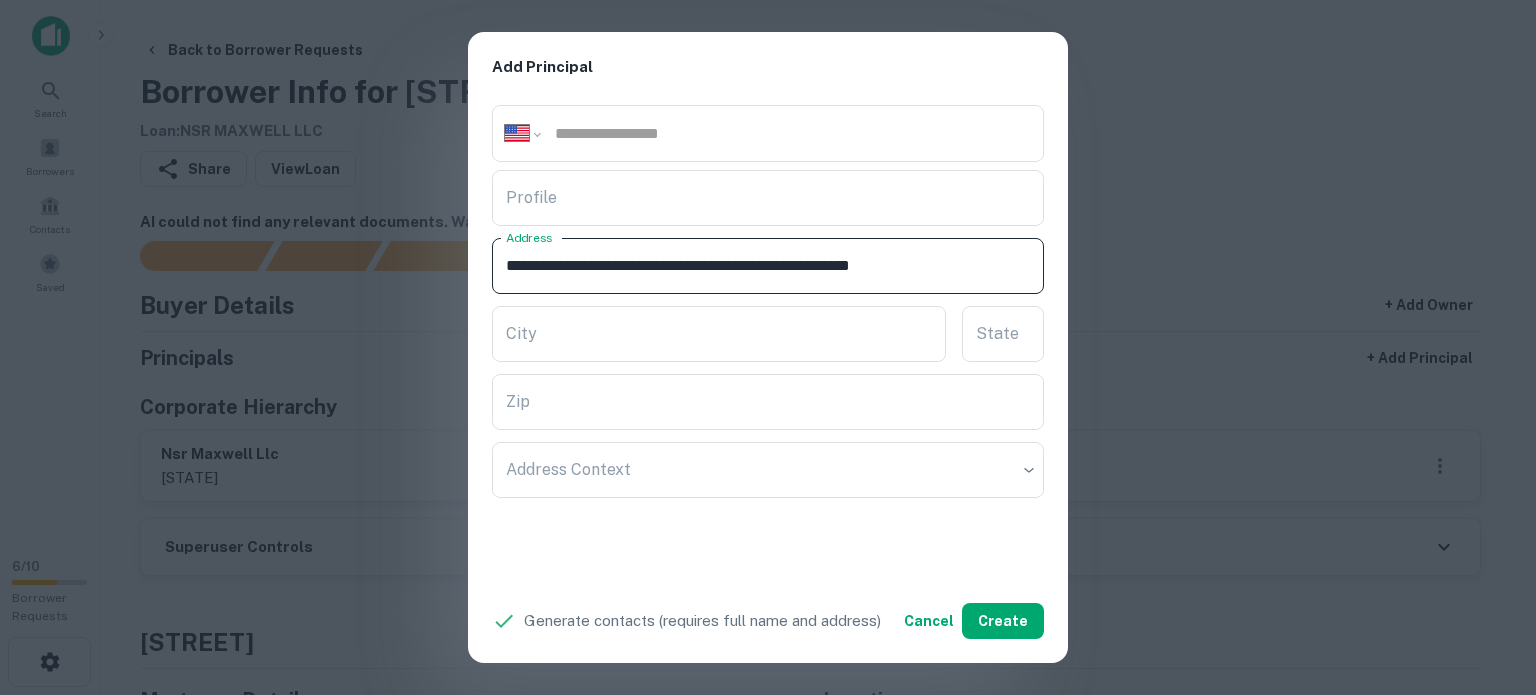 drag, startPoint x: 875, startPoint y: 264, endPoint x: 978, endPoint y: 267, distance: 103.04368 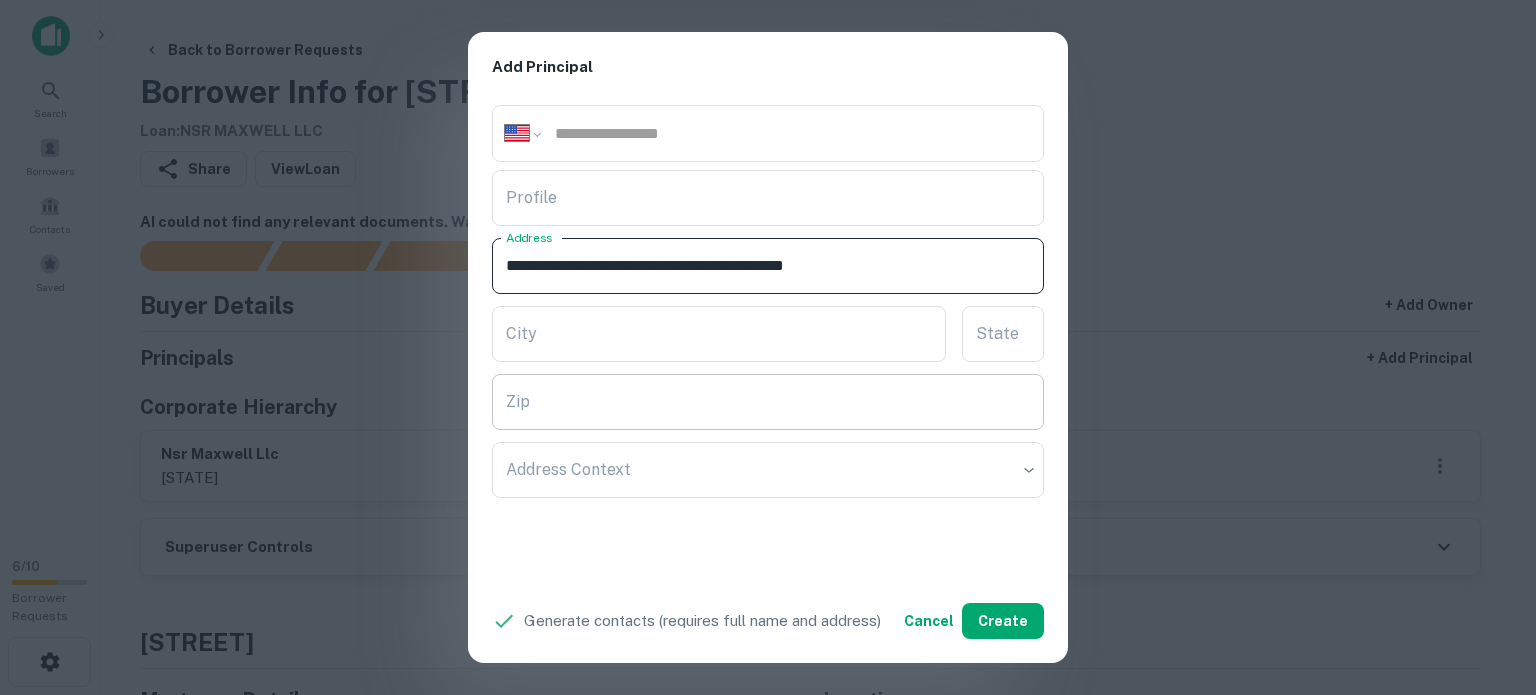 type on "**********" 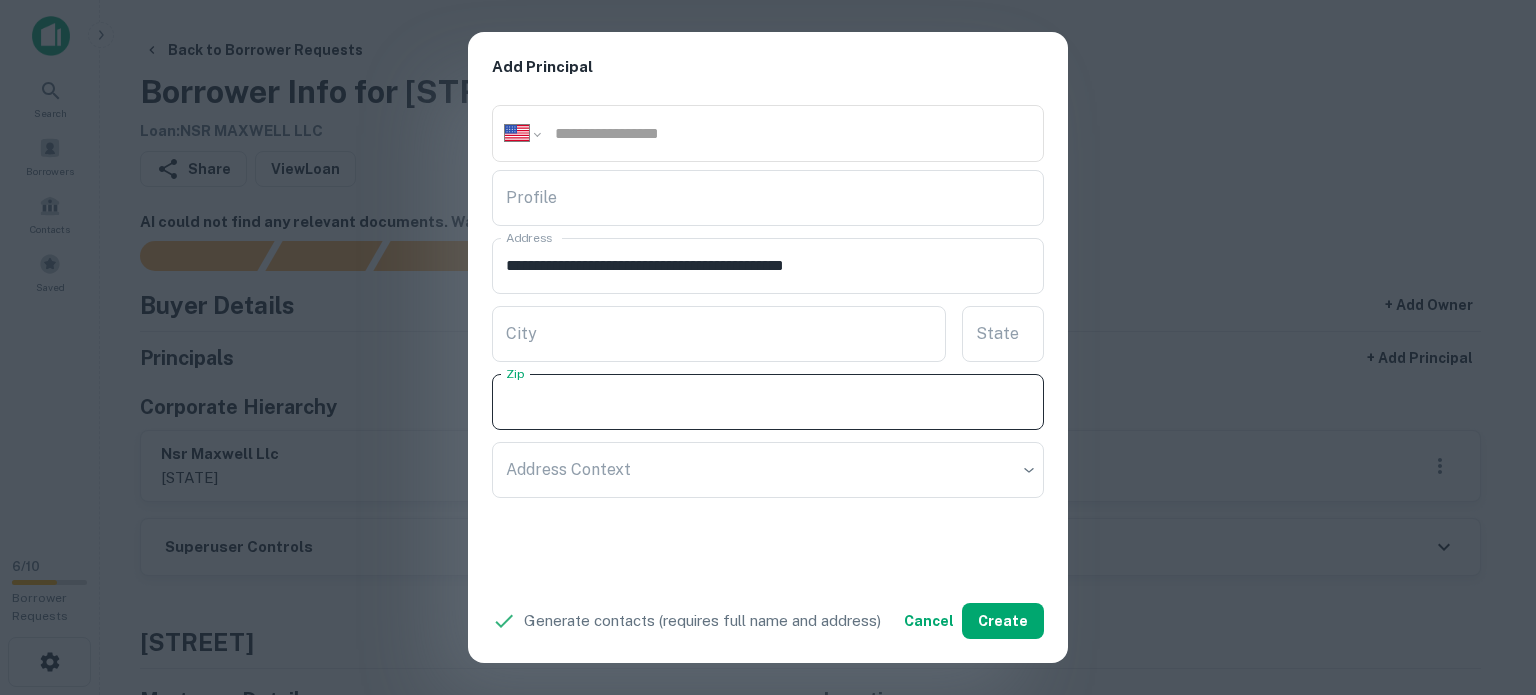 paste on "**********" 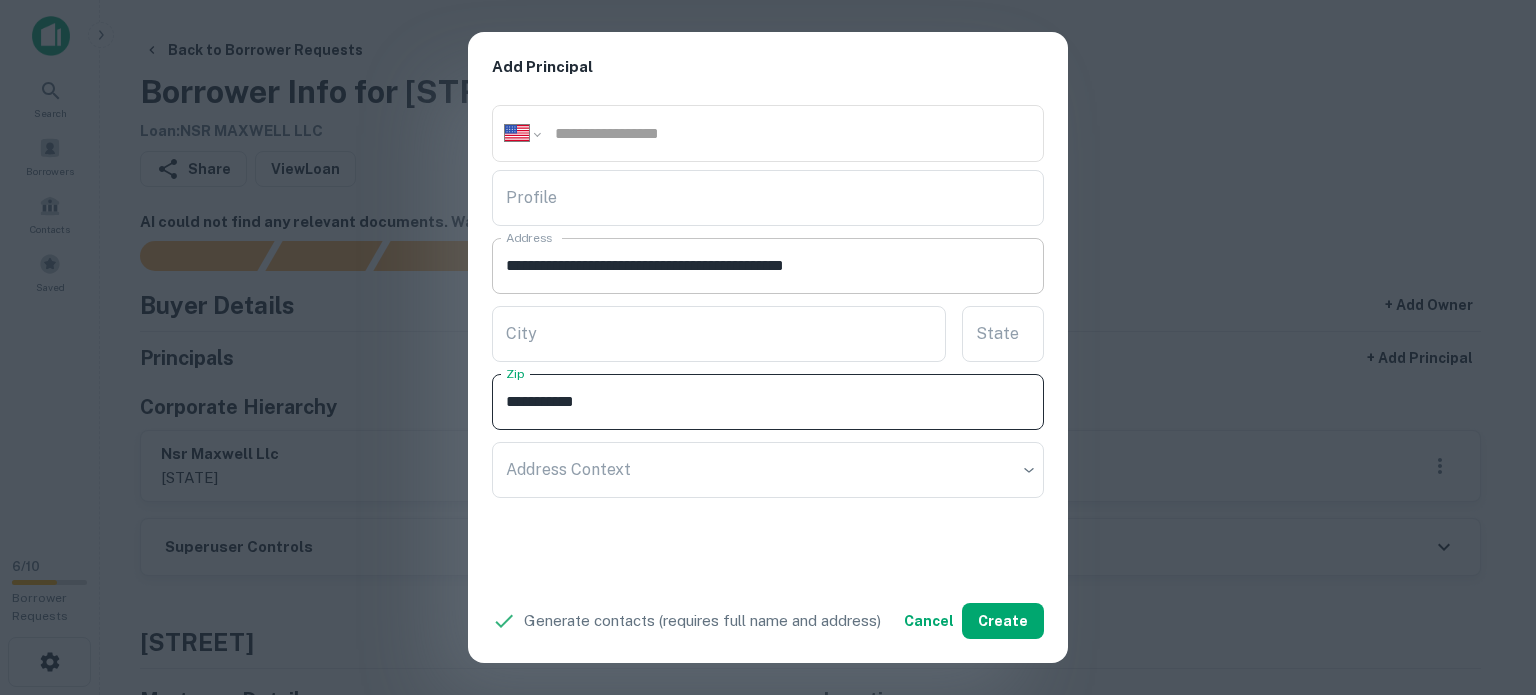 type on "**********" 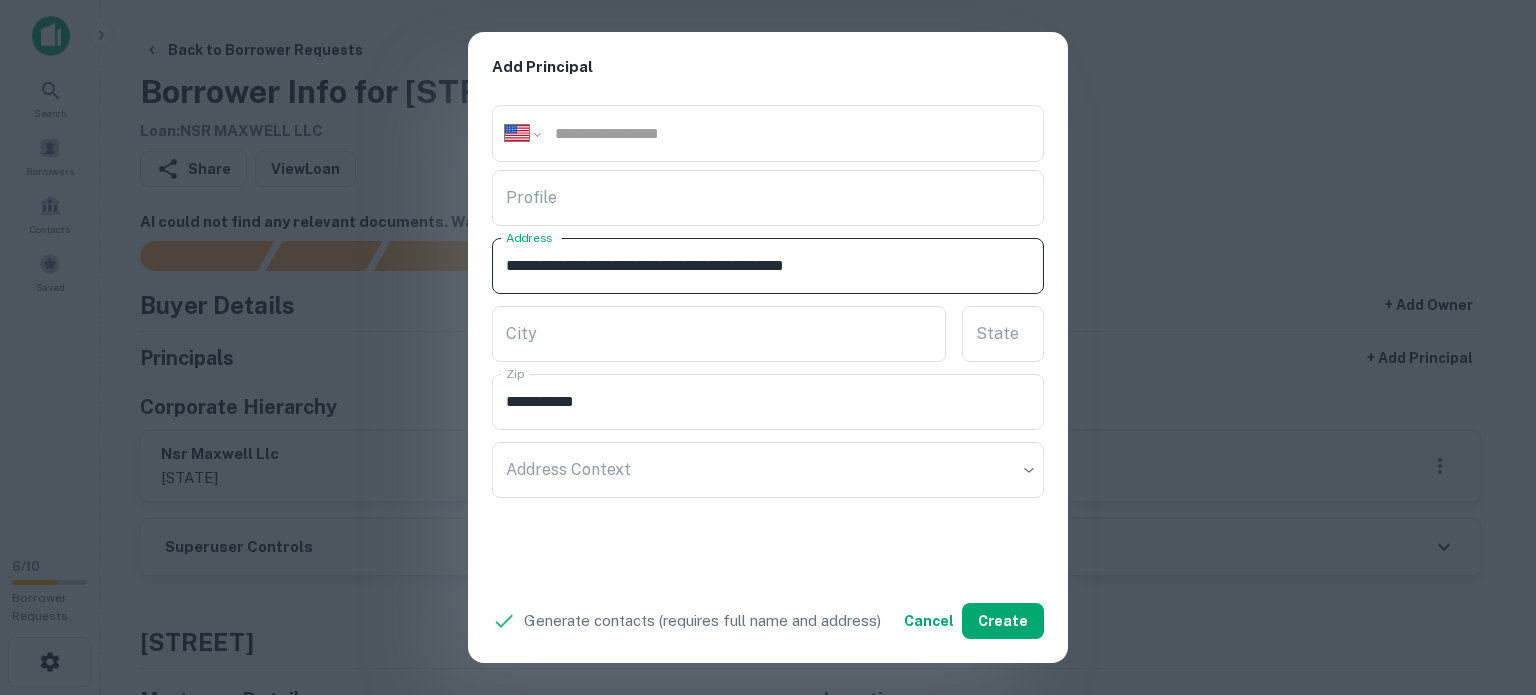 drag, startPoint x: 850, startPoint y: 263, endPoint x: 904, endPoint y: 277, distance: 55.7853 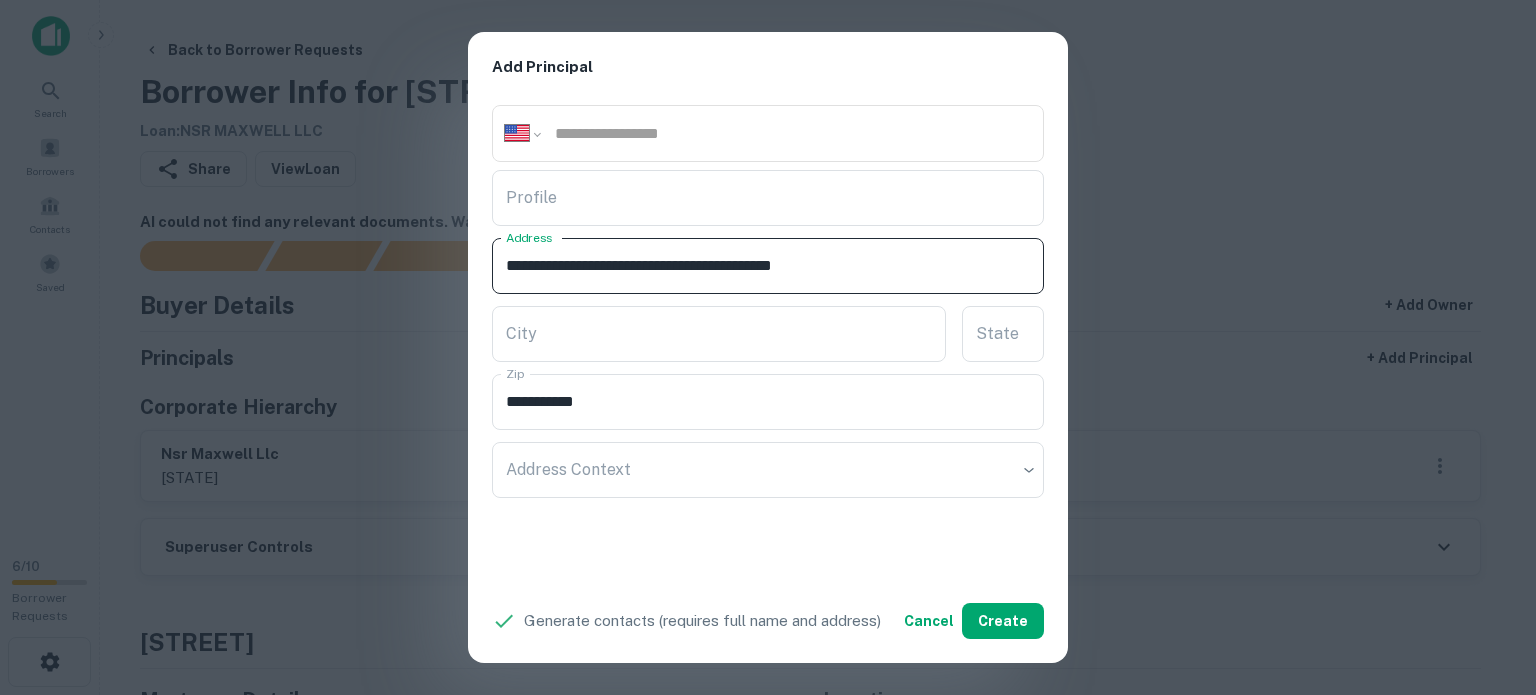 type on "**********" 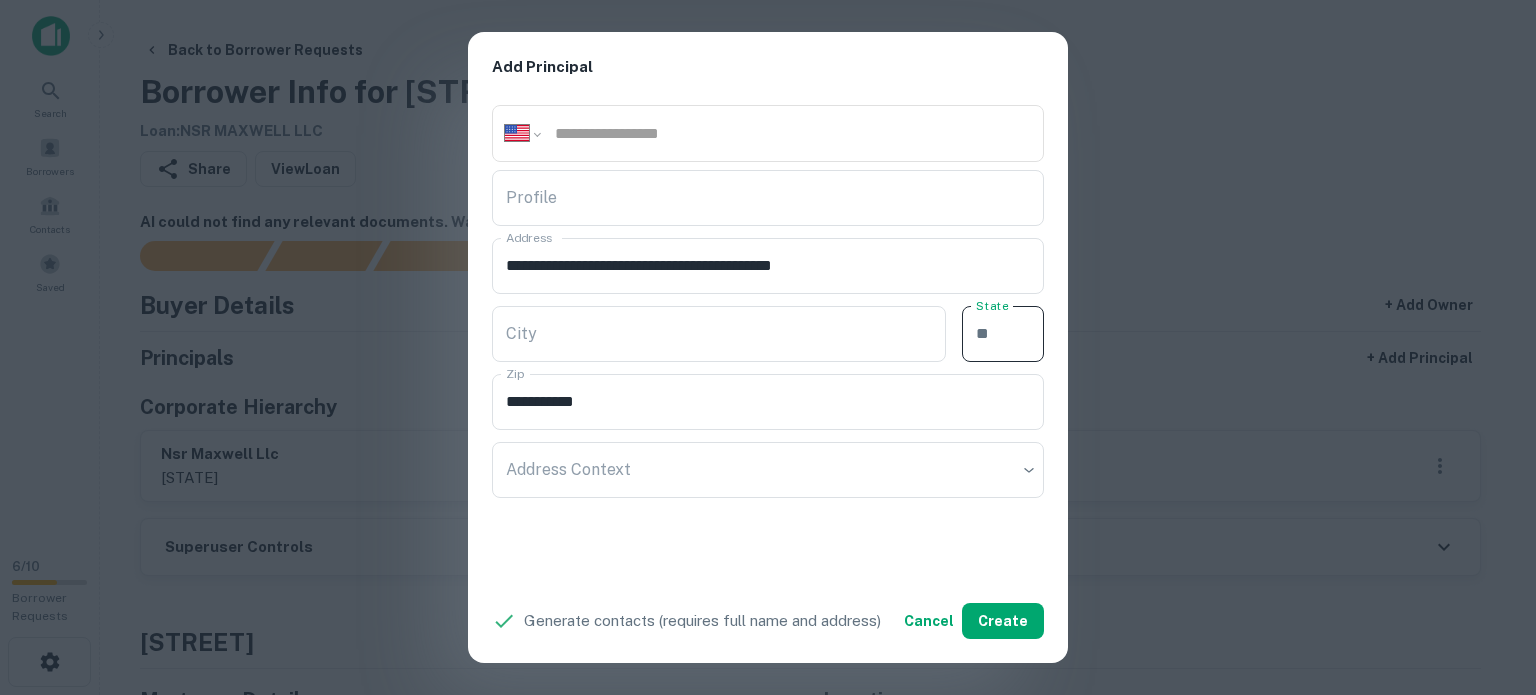 click on "State" at bounding box center [1003, 334] 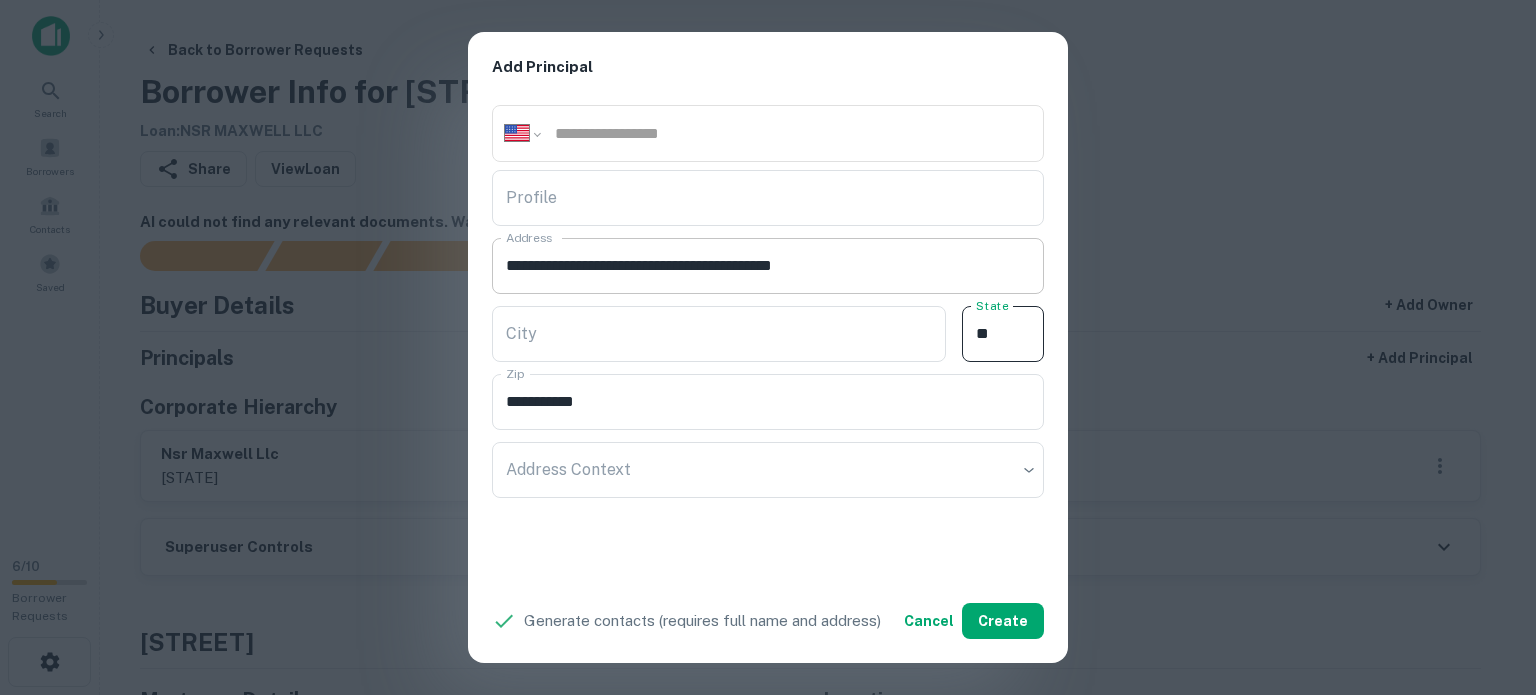 type on "**" 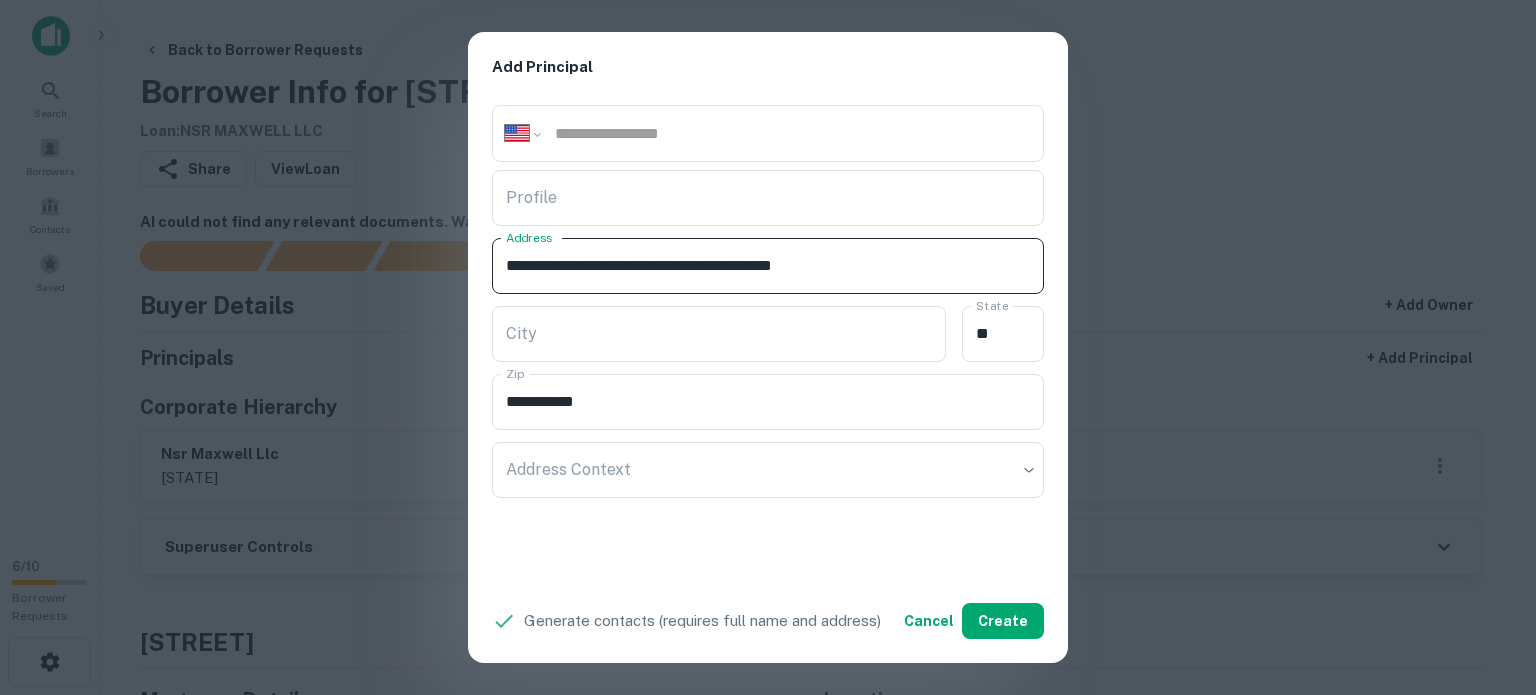 drag, startPoint x: 755, startPoint y: 259, endPoint x: 838, endPoint y: 279, distance: 85.37564 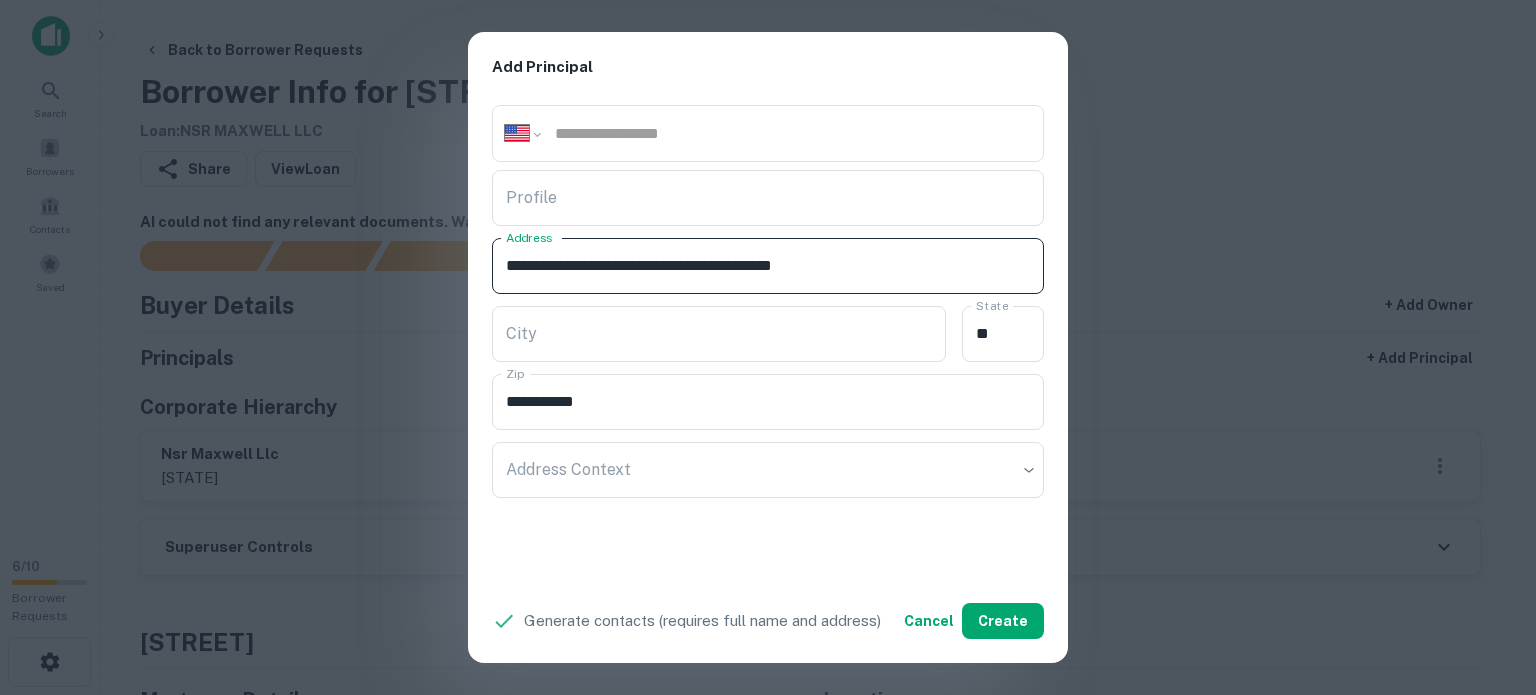 click on "**********" at bounding box center [768, 266] 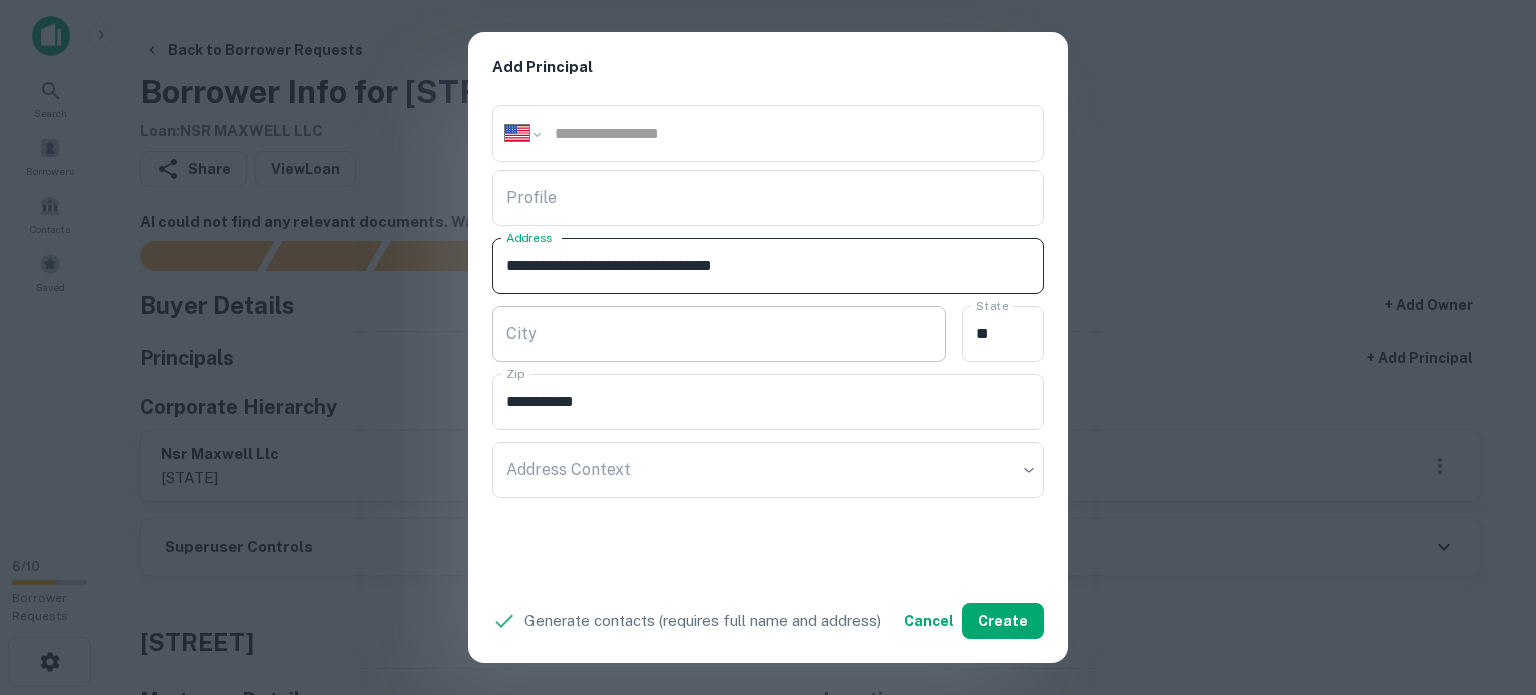 type on "**********" 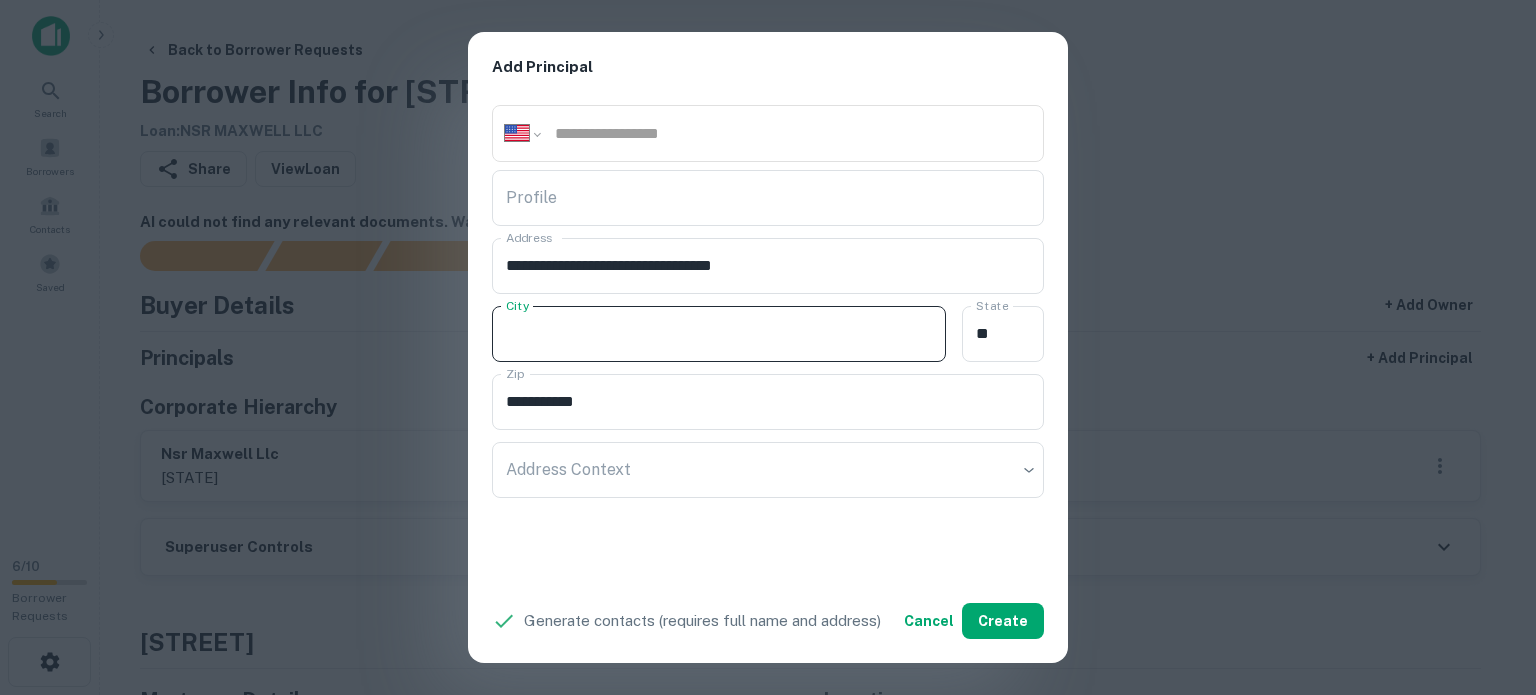 paste on "**********" 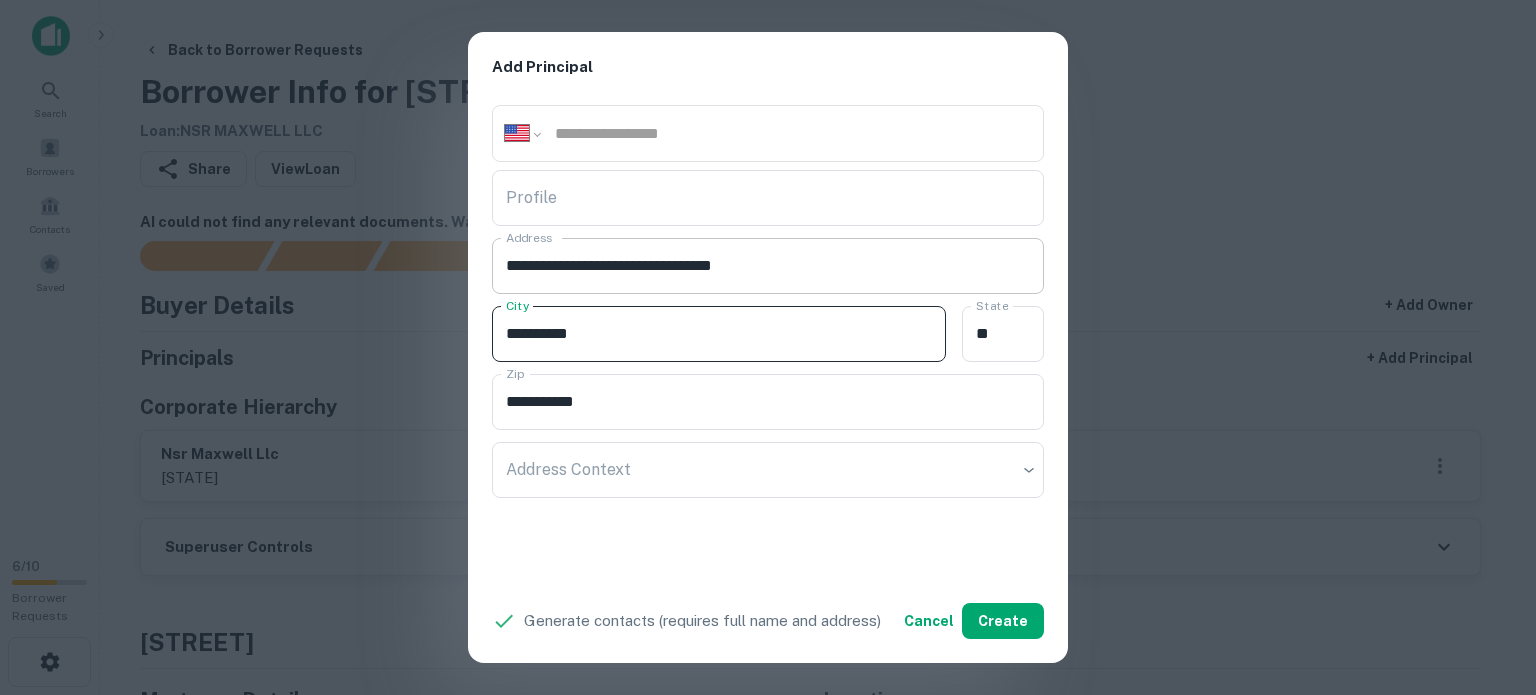 type on "**********" 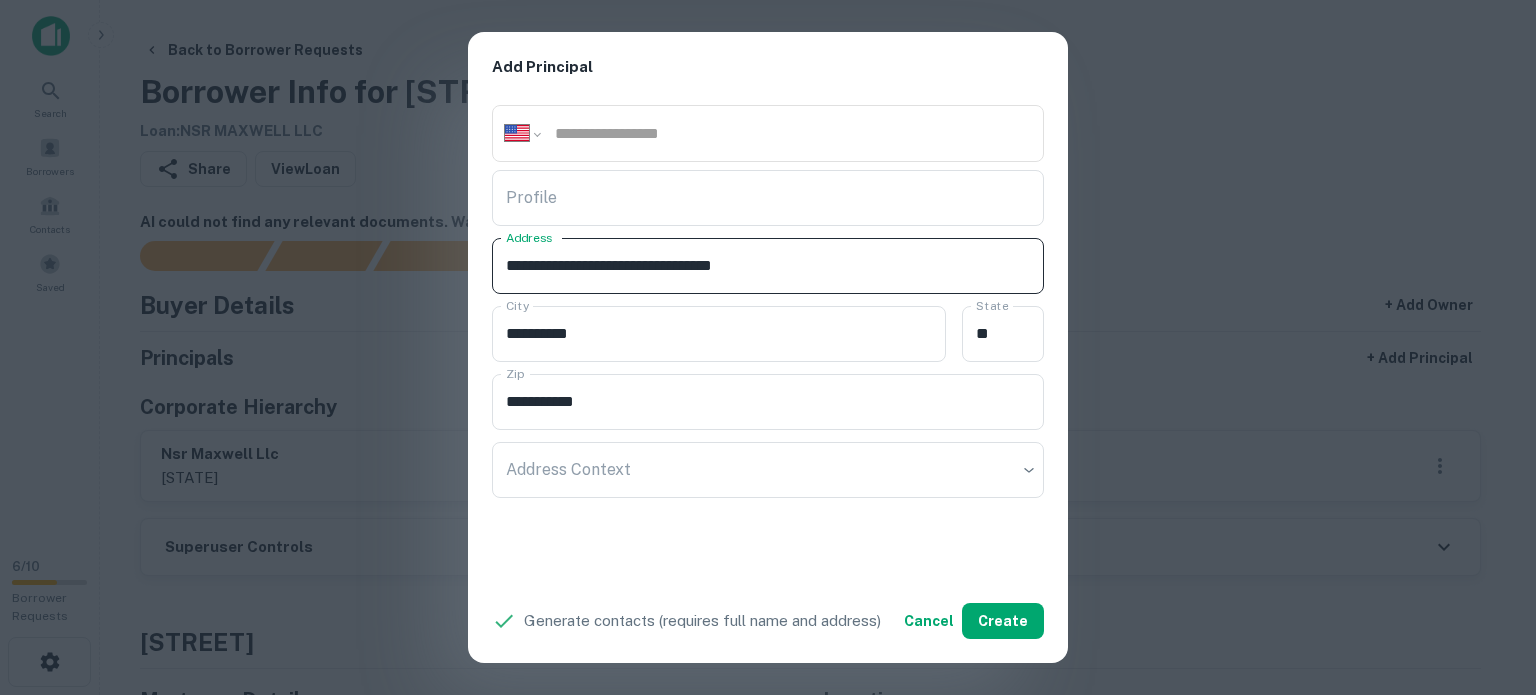 drag, startPoint x: 753, startPoint y: 266, endPoint x: 837, endPoint y: 280, distance: 85.158676 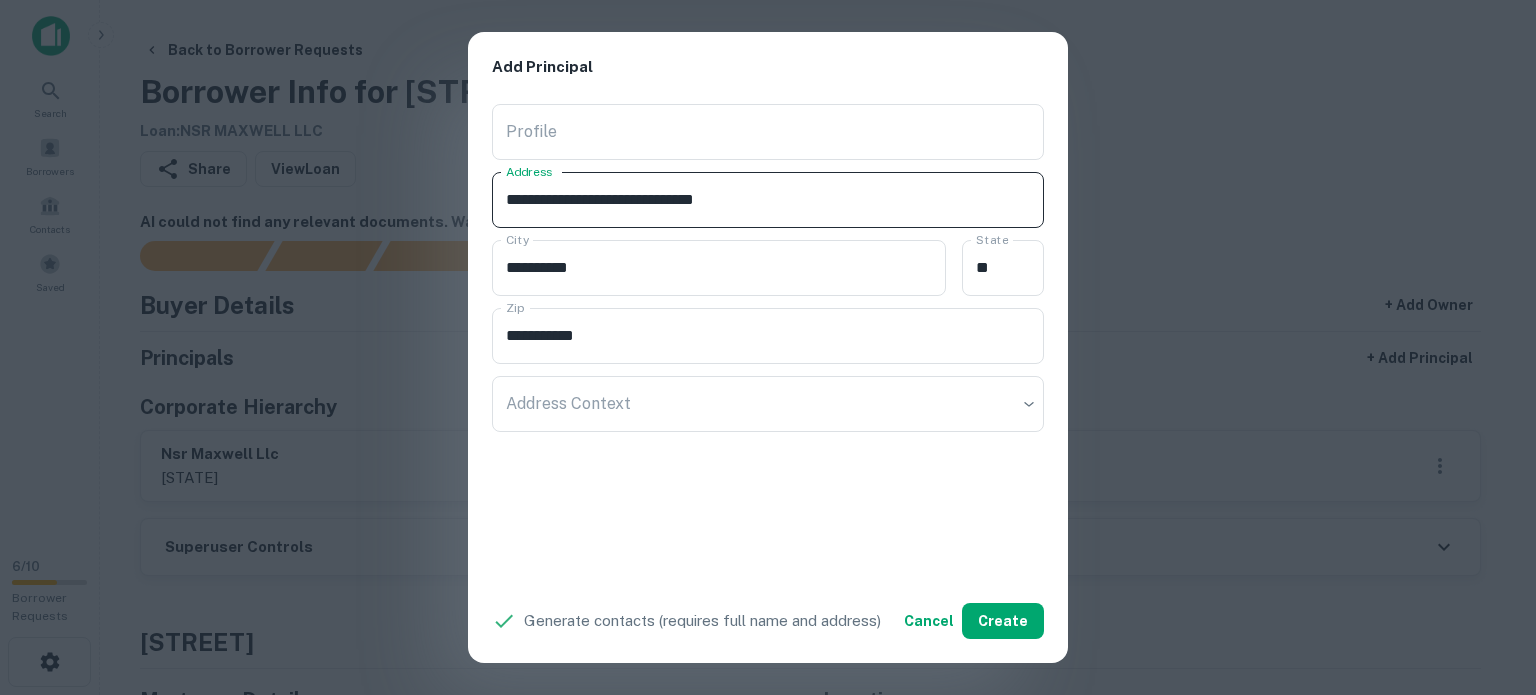 scroll, scrollTop: 500, scrollLeft: 0, axis: vertical 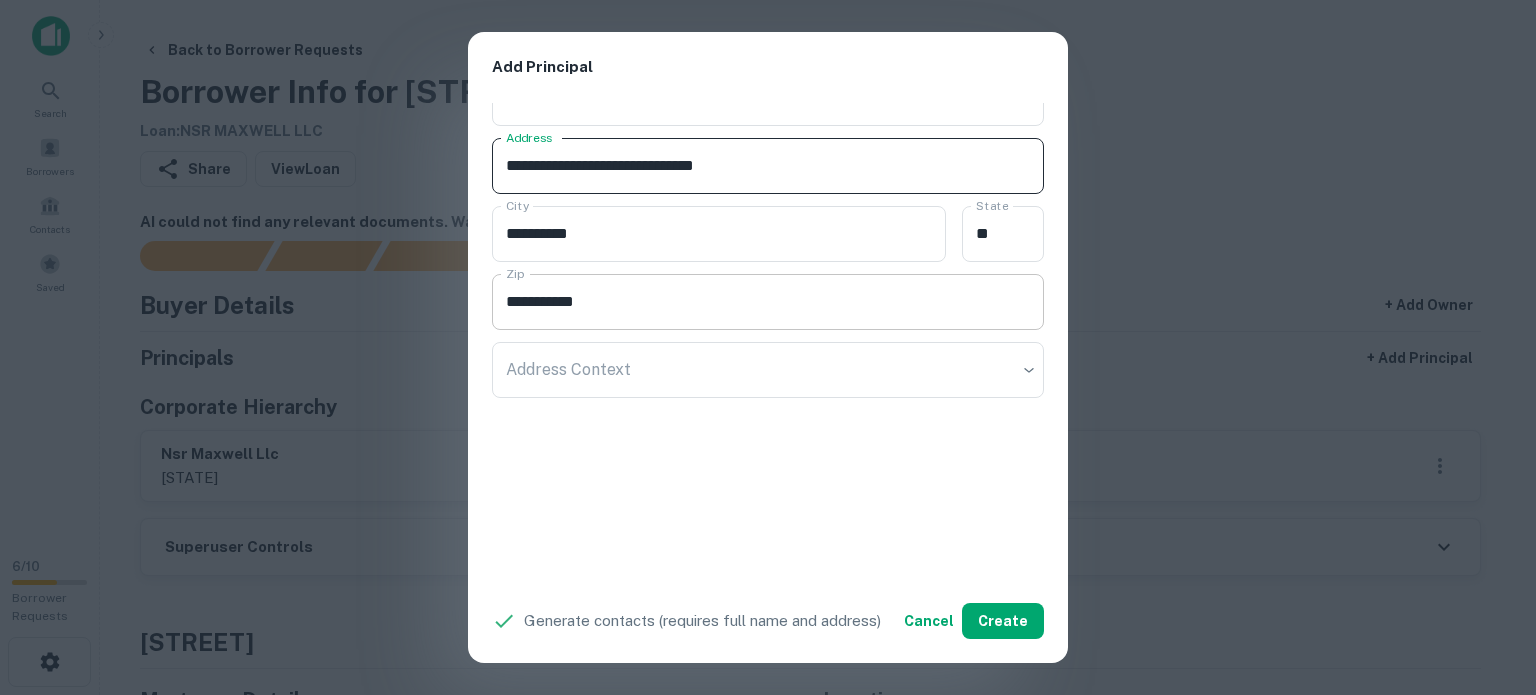 type on "**********" 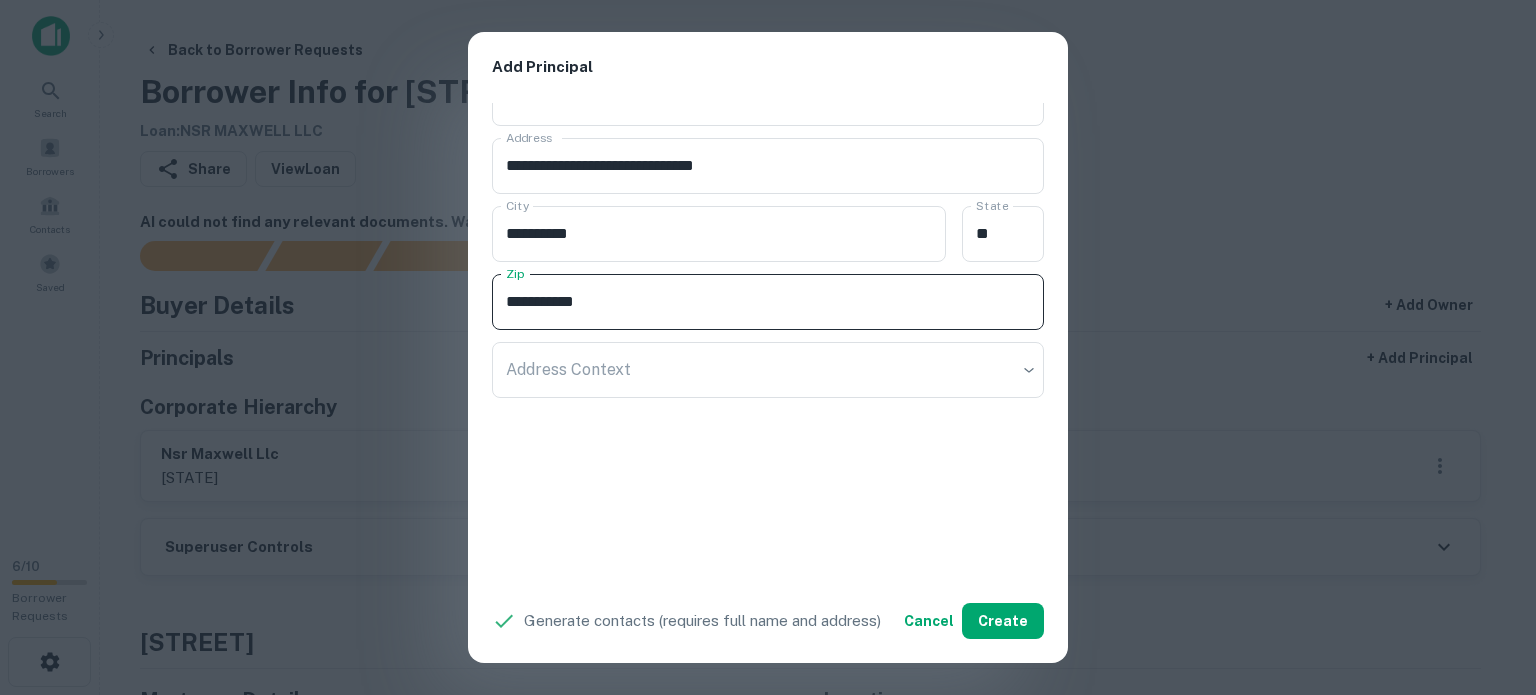 click on "**********" at bounding box center [768, 302] 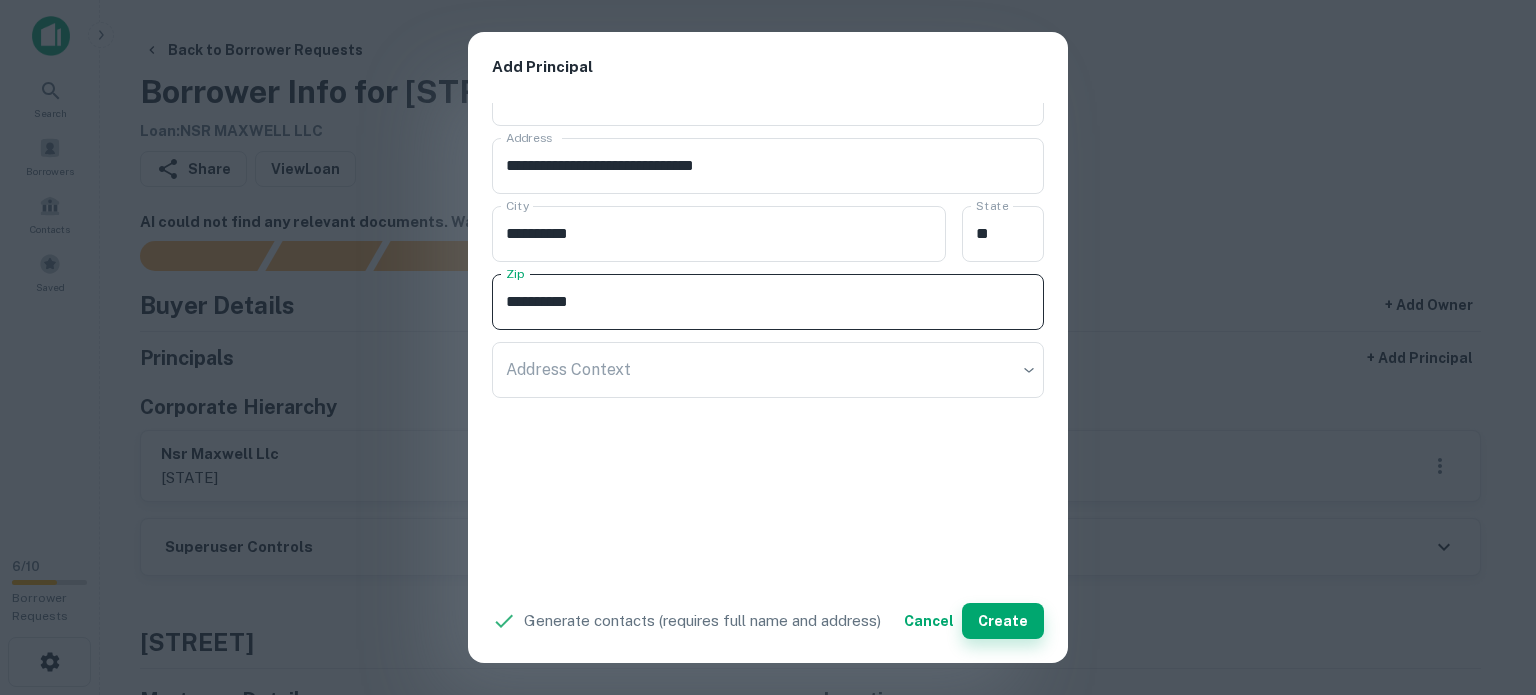 type on "**********" 